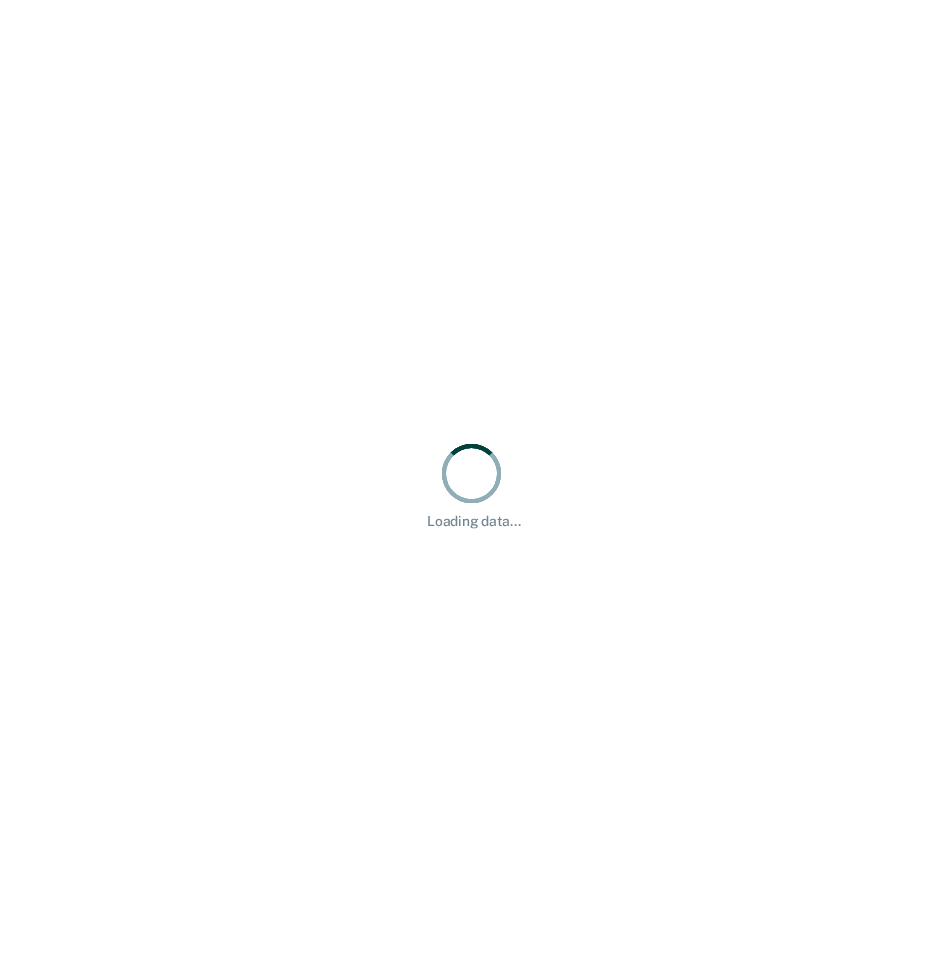 scroll, scrollTop: 0, scrollLeft: 0, axis: both 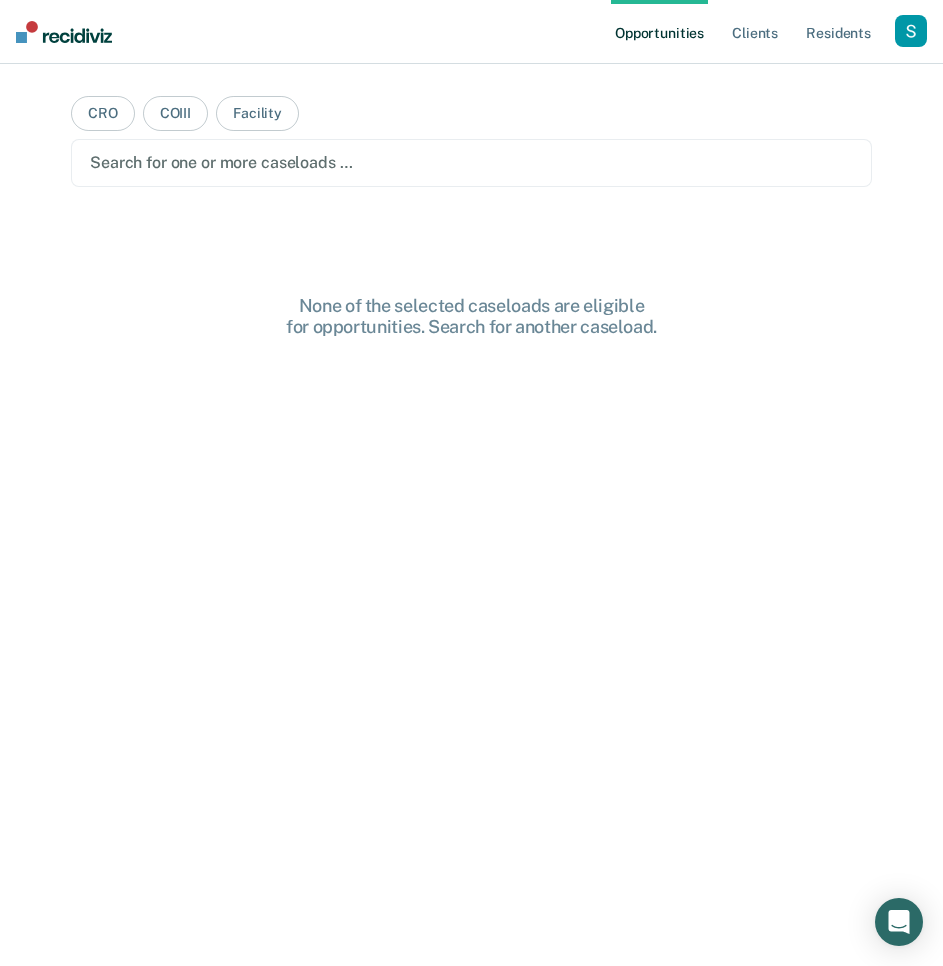 click at bounding box center [911, 31] 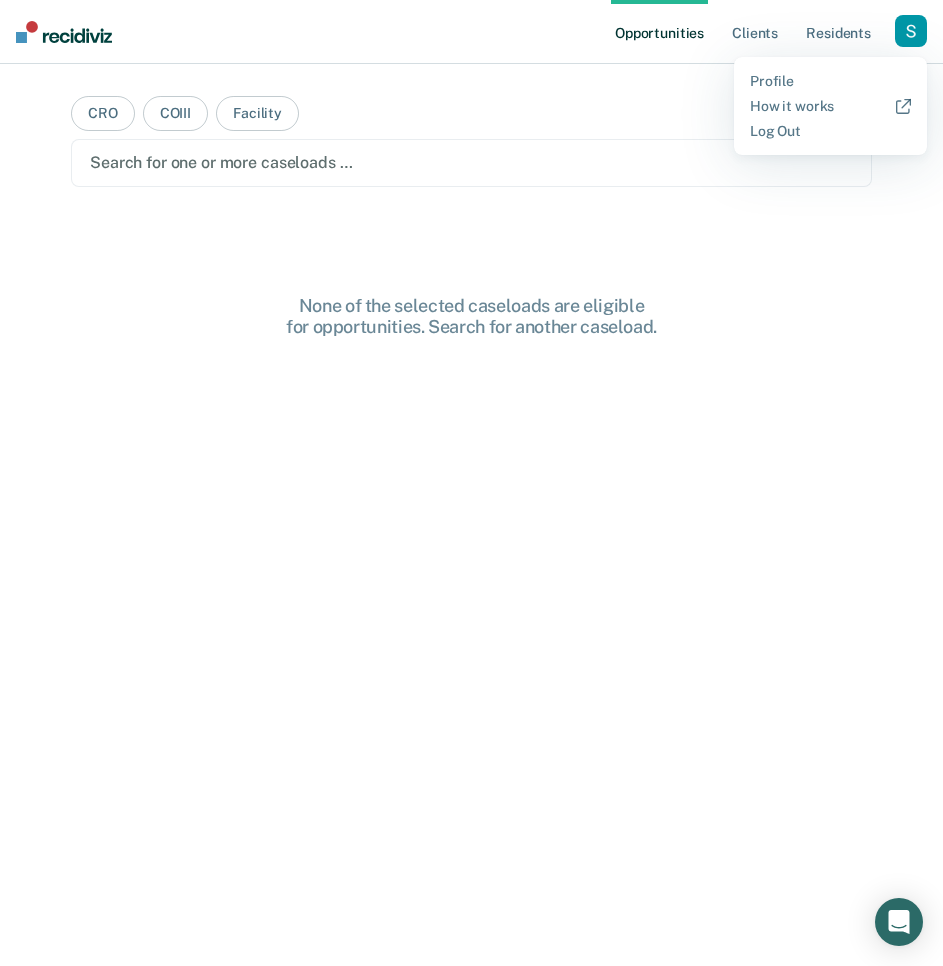 click on "Profile How it works Log Out" at bounding box center (830, 106) 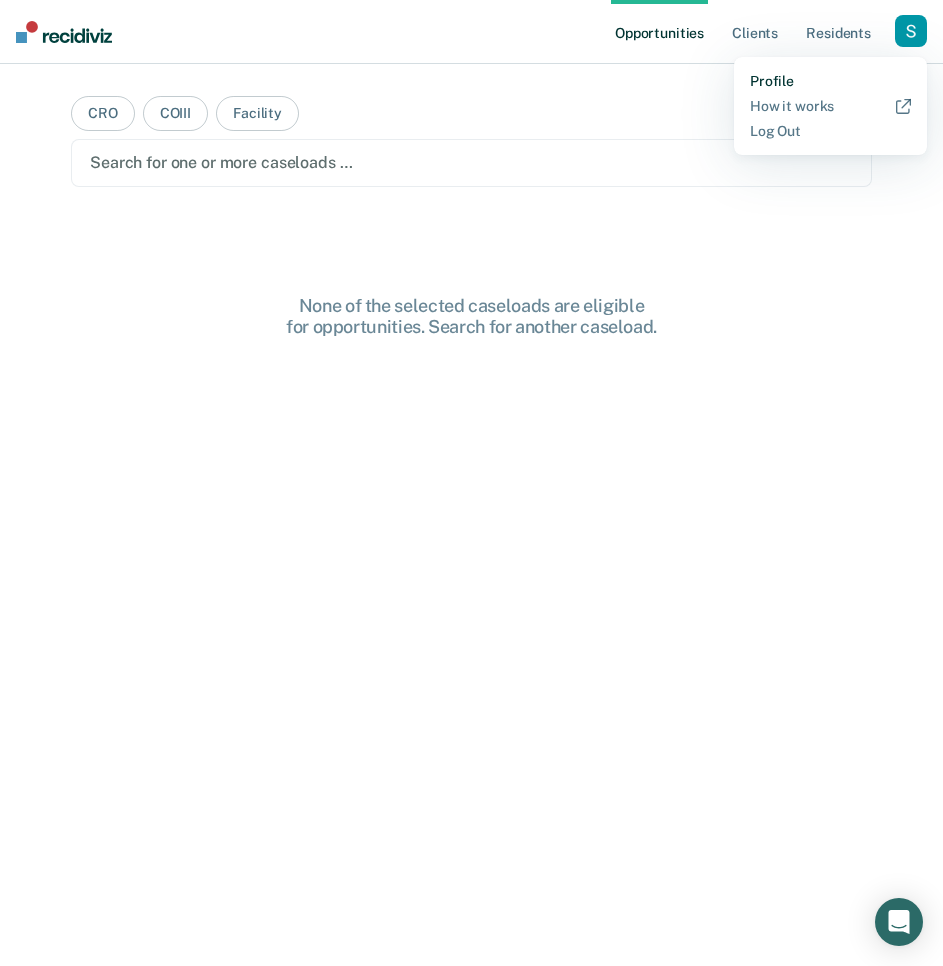 click on "Profile" at bounding box center (830, 81) 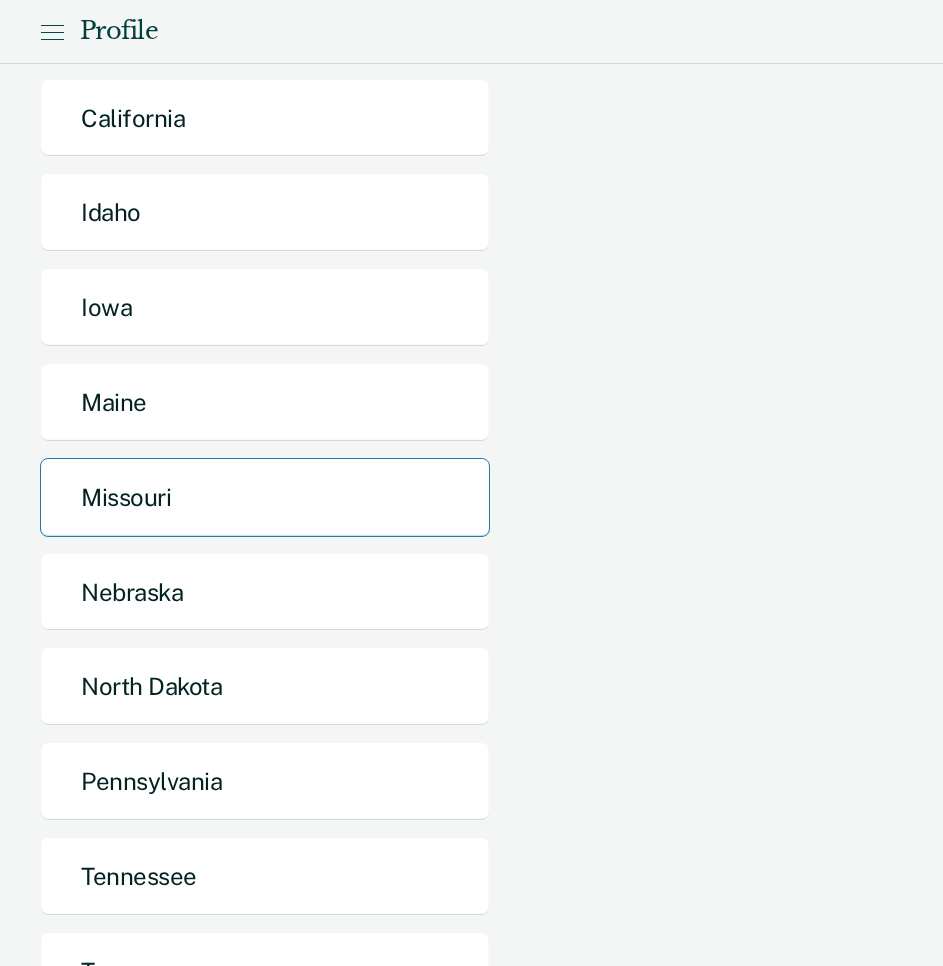 scroll, scrollTop: 360, scrollLeft: 0, axis: vertical 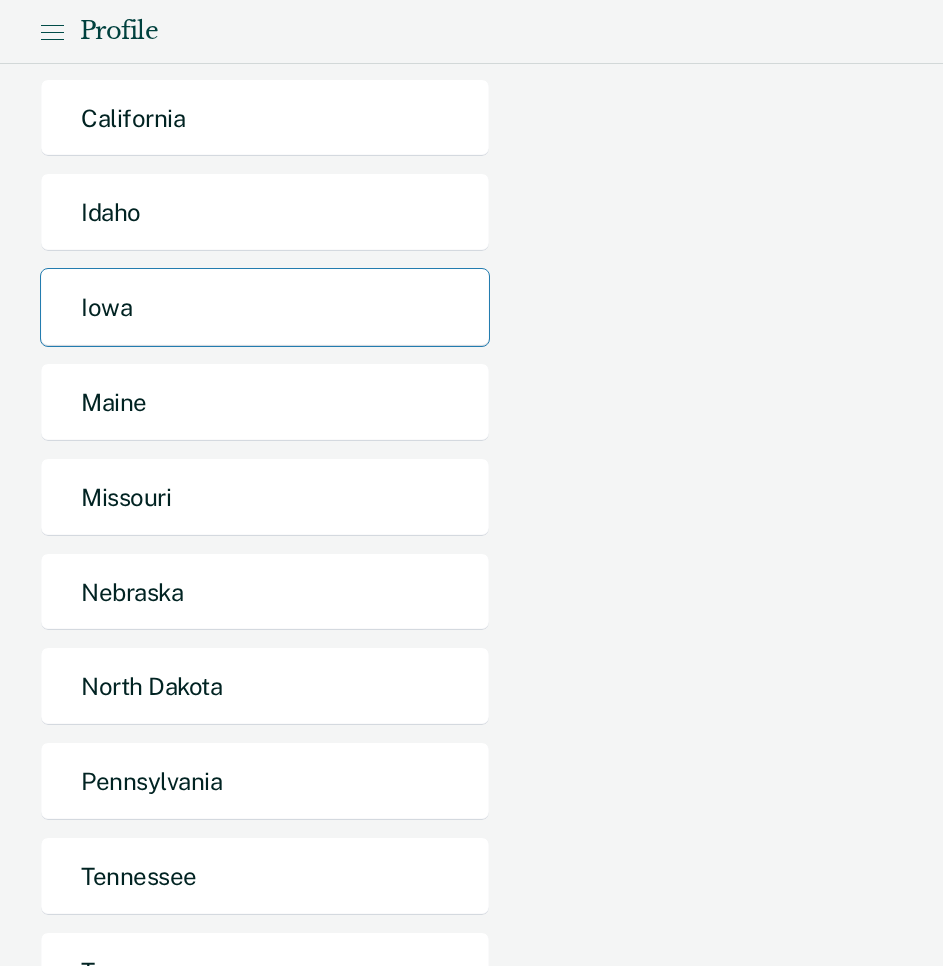 click on "Iowa" at bounding box center (265, 307) 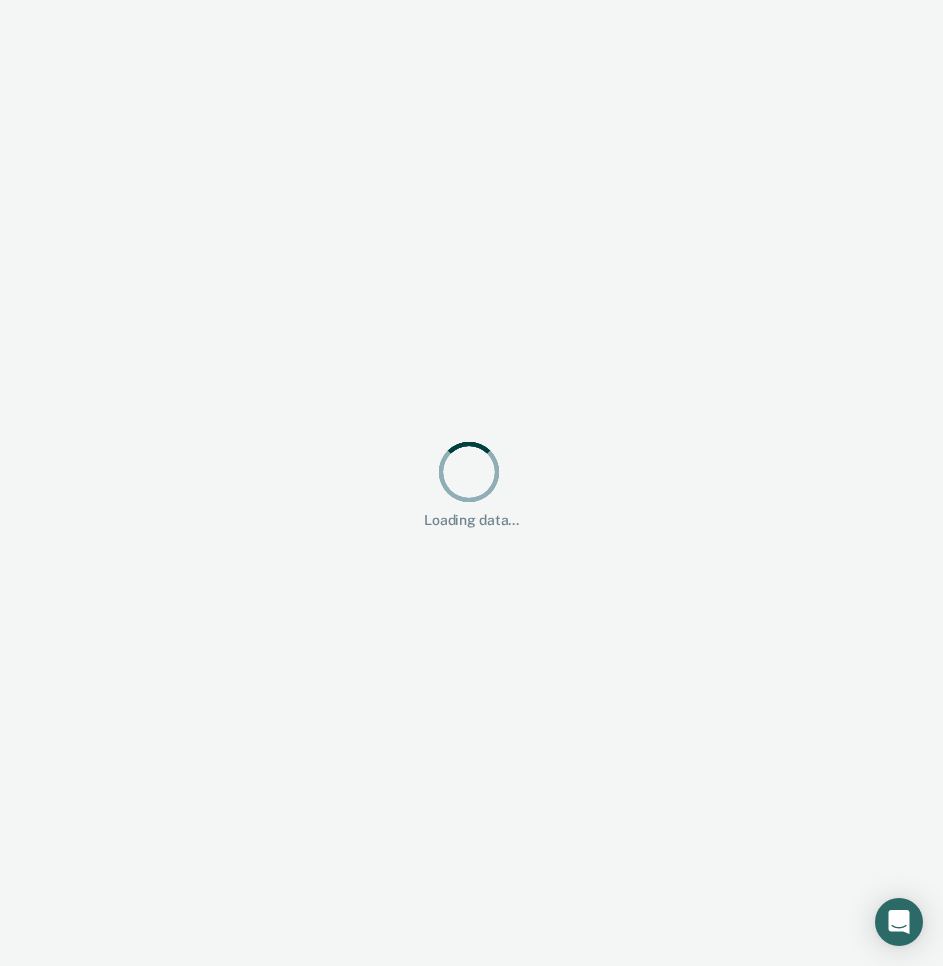 scroll, scrollTop: 0, scrollLeft: 0, axis: both 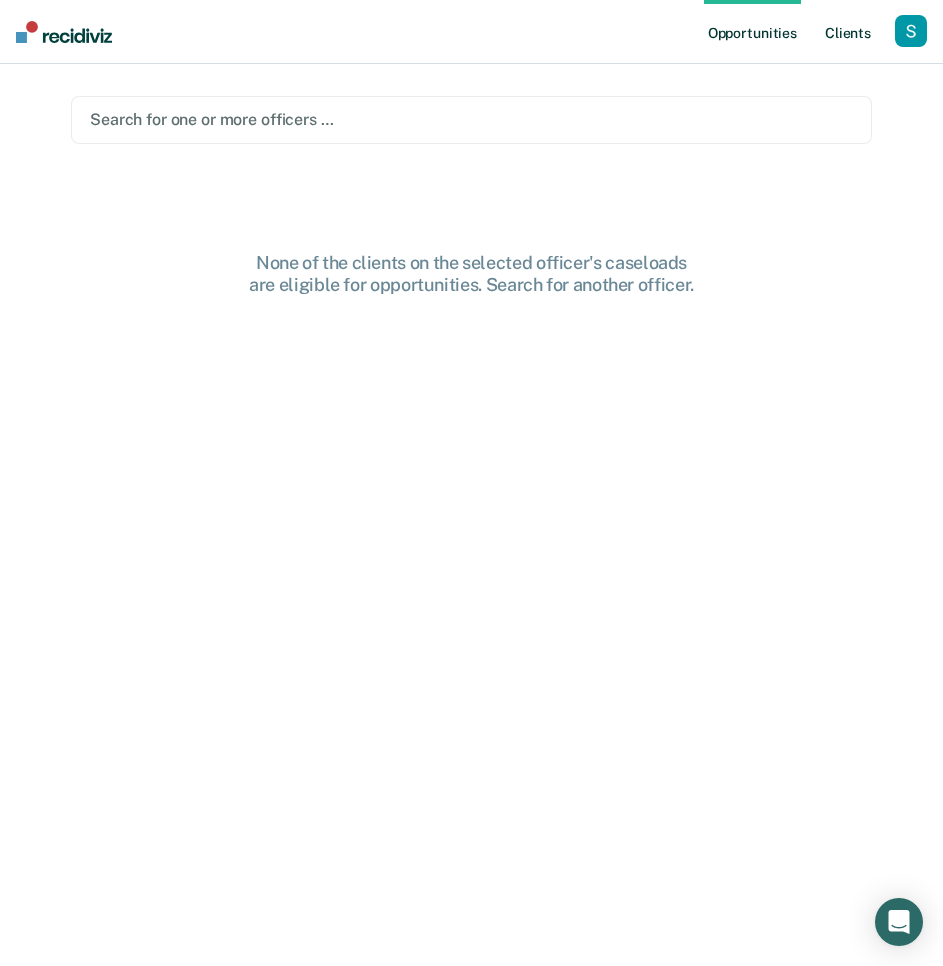 click on "Client s" at bounding box center [848, 32] 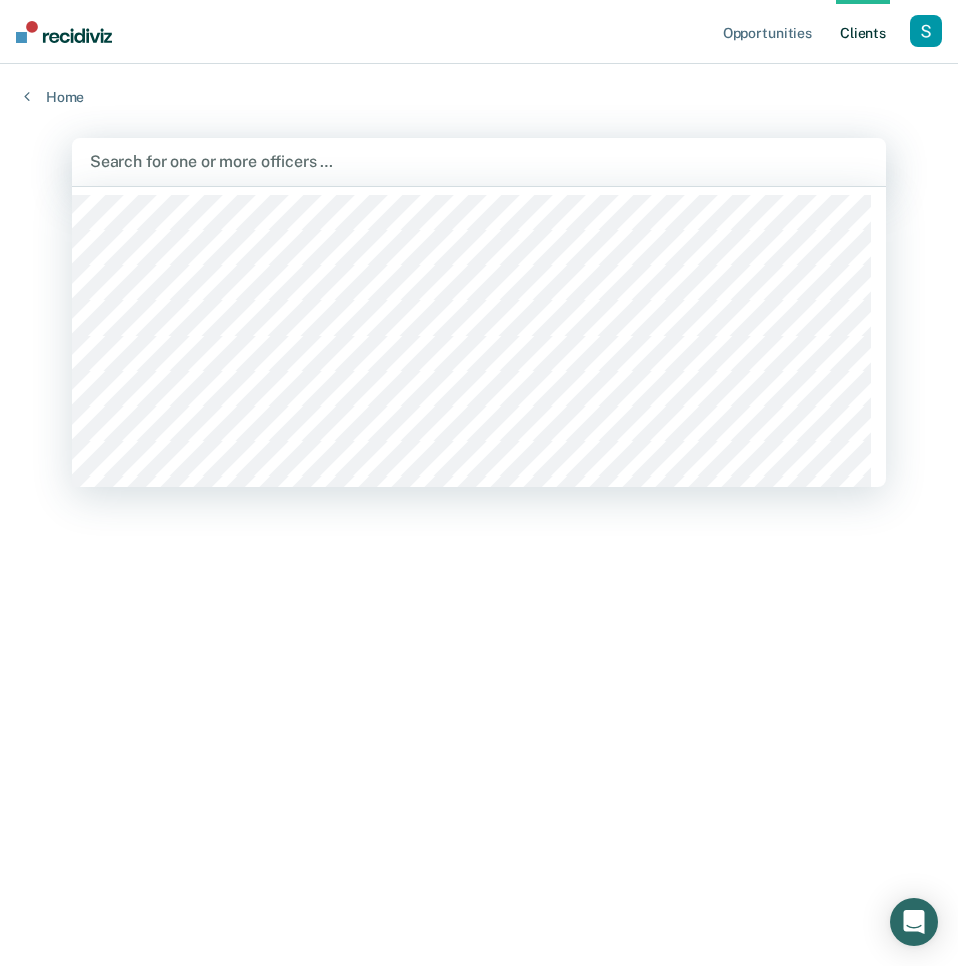 click at bounding box center (479, 161) 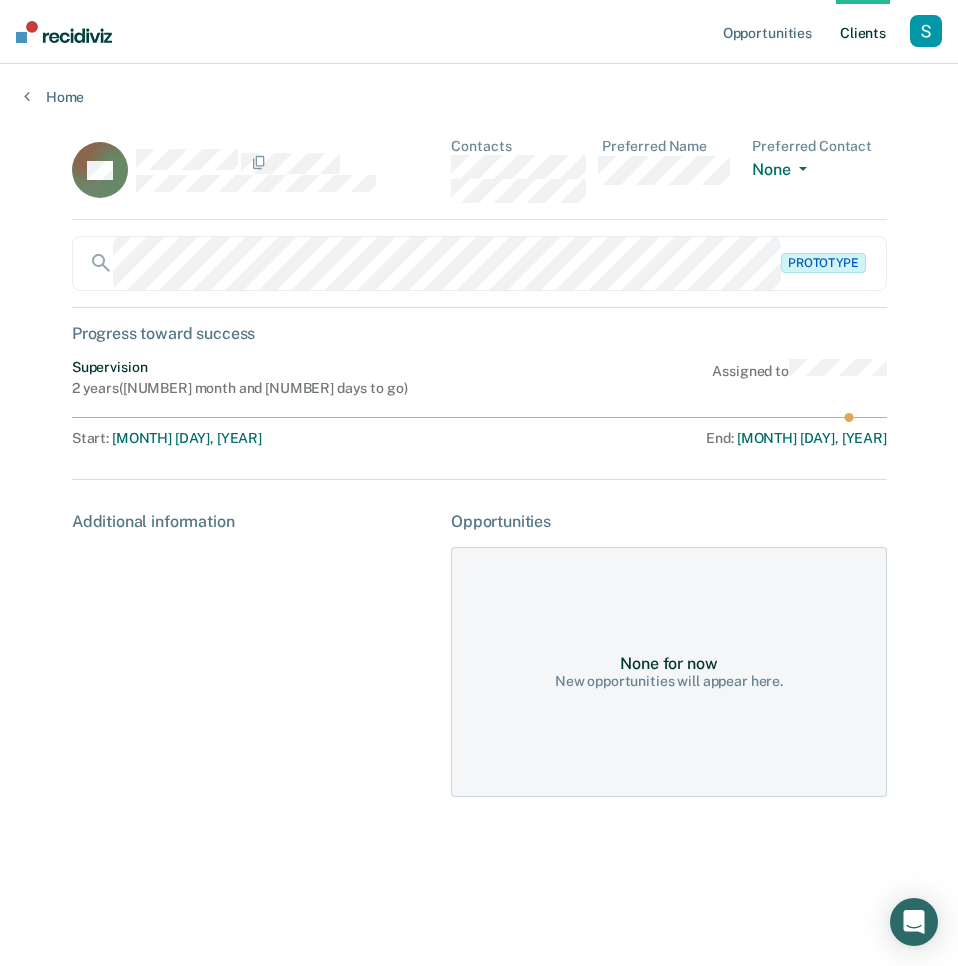 click on "Home" at bounding box center [479, 85] 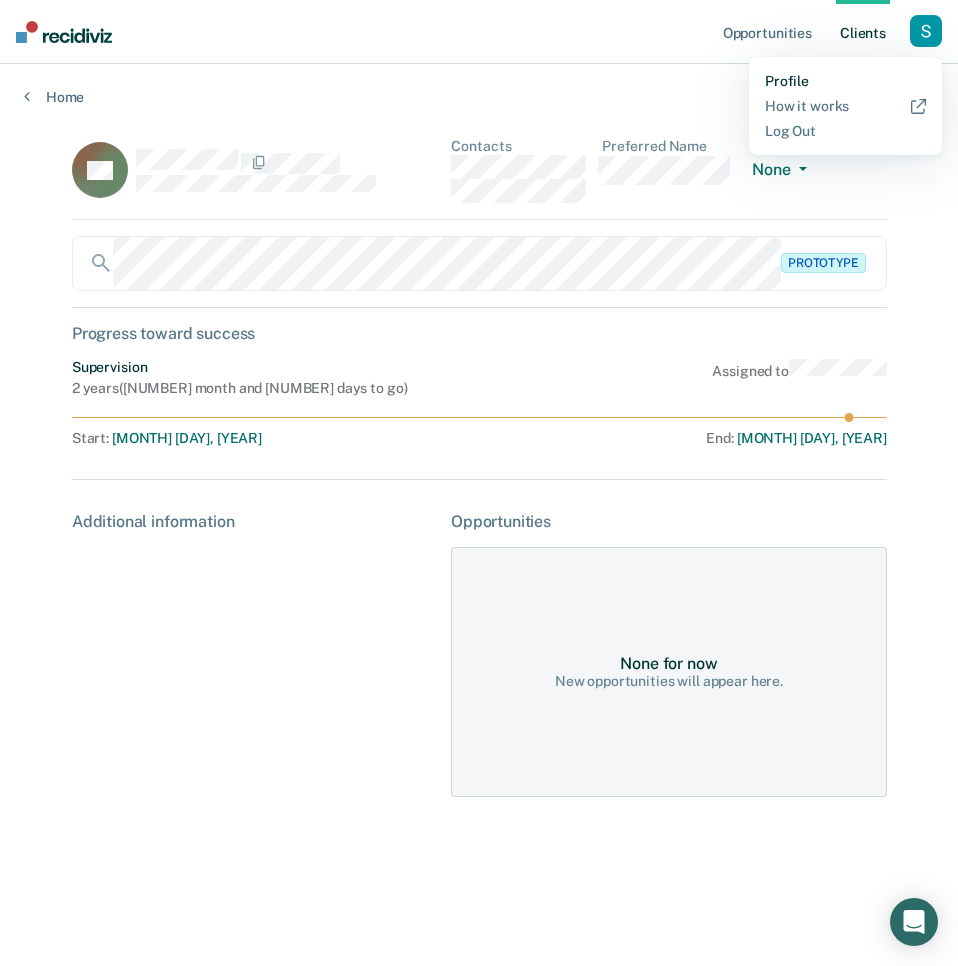 click on "Profile" at bounding box center (845, 81) 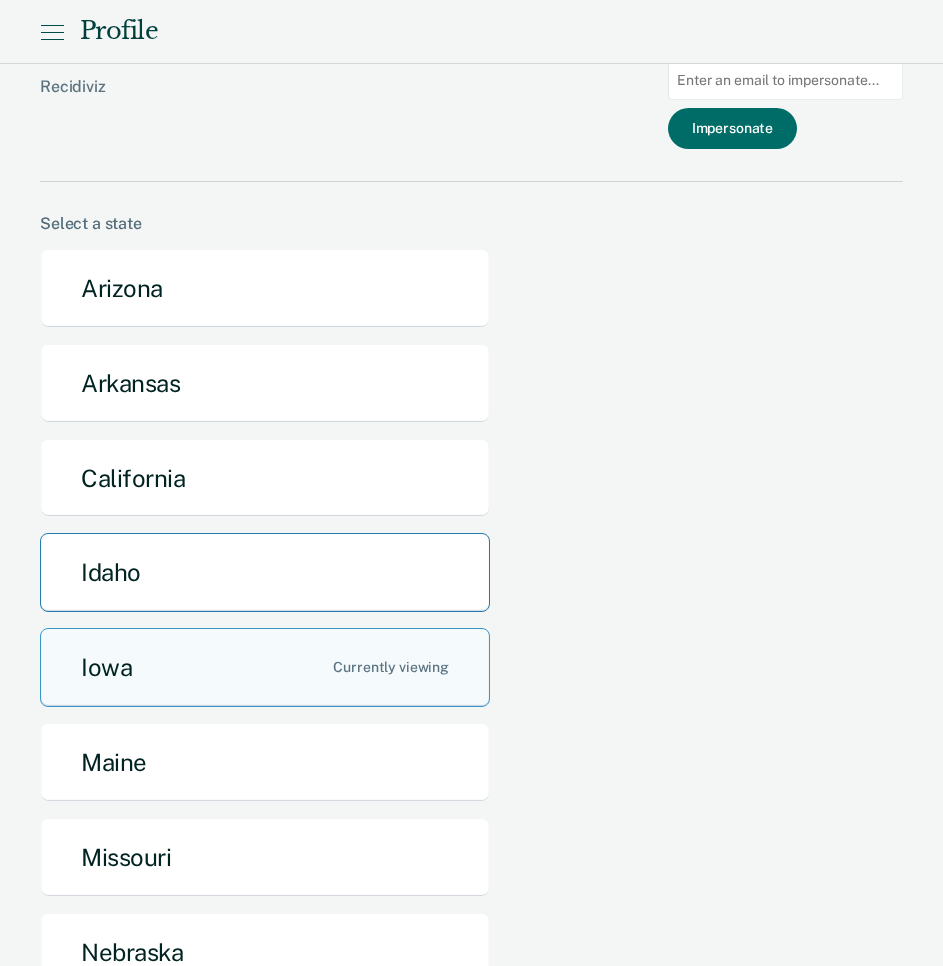 click on "Idaho" at bounding box center (265, 572) 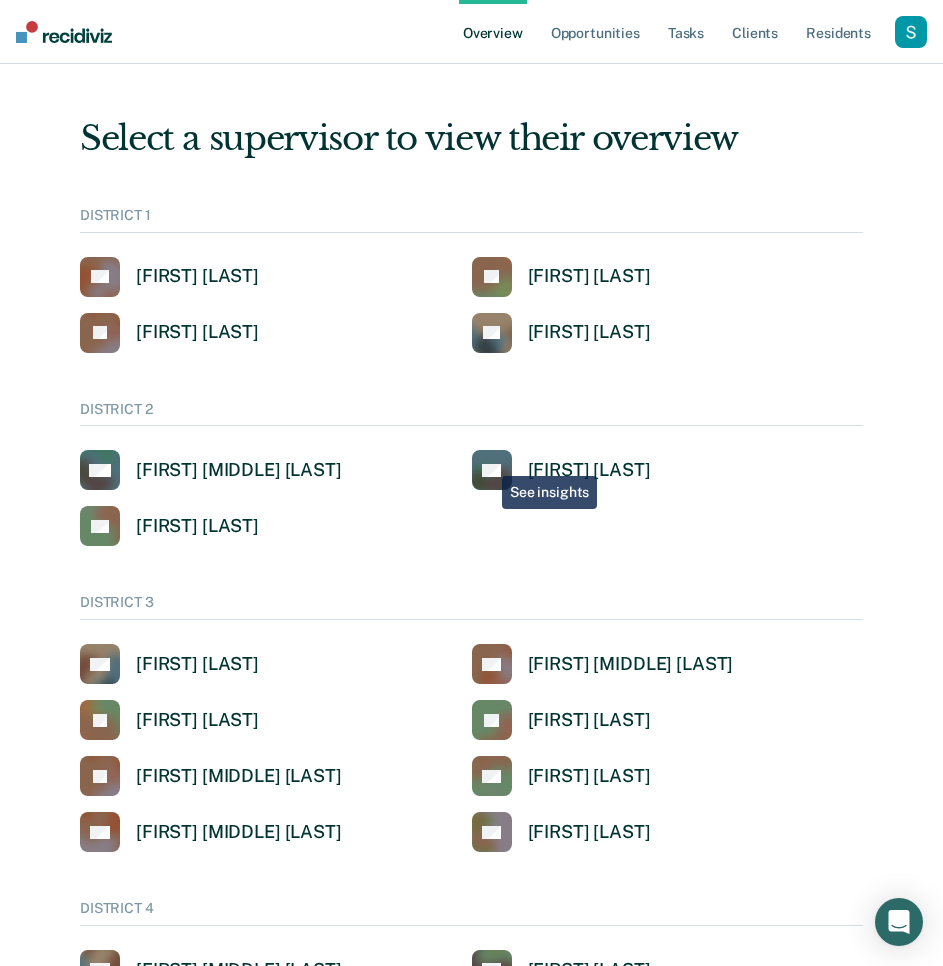 scroll, scrollTop: 0, scrollLeft: 0, axis: both 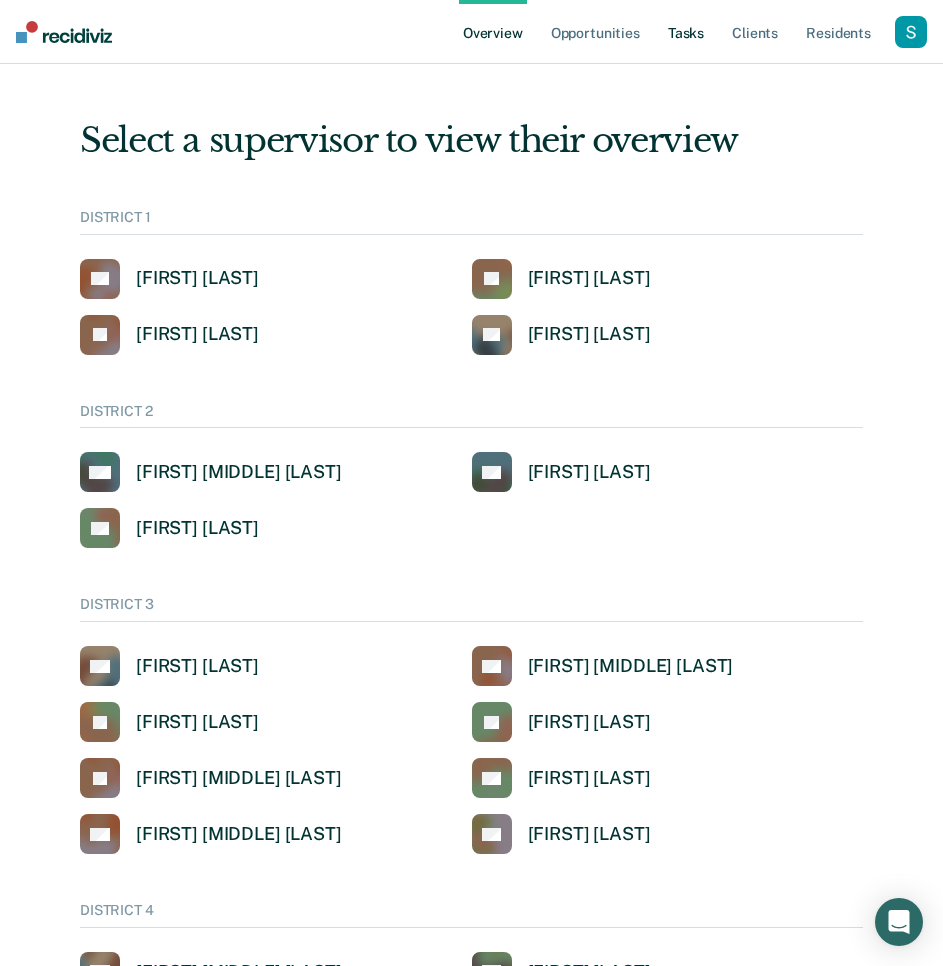 click on "Tasks" at bounding box center [686, 32] 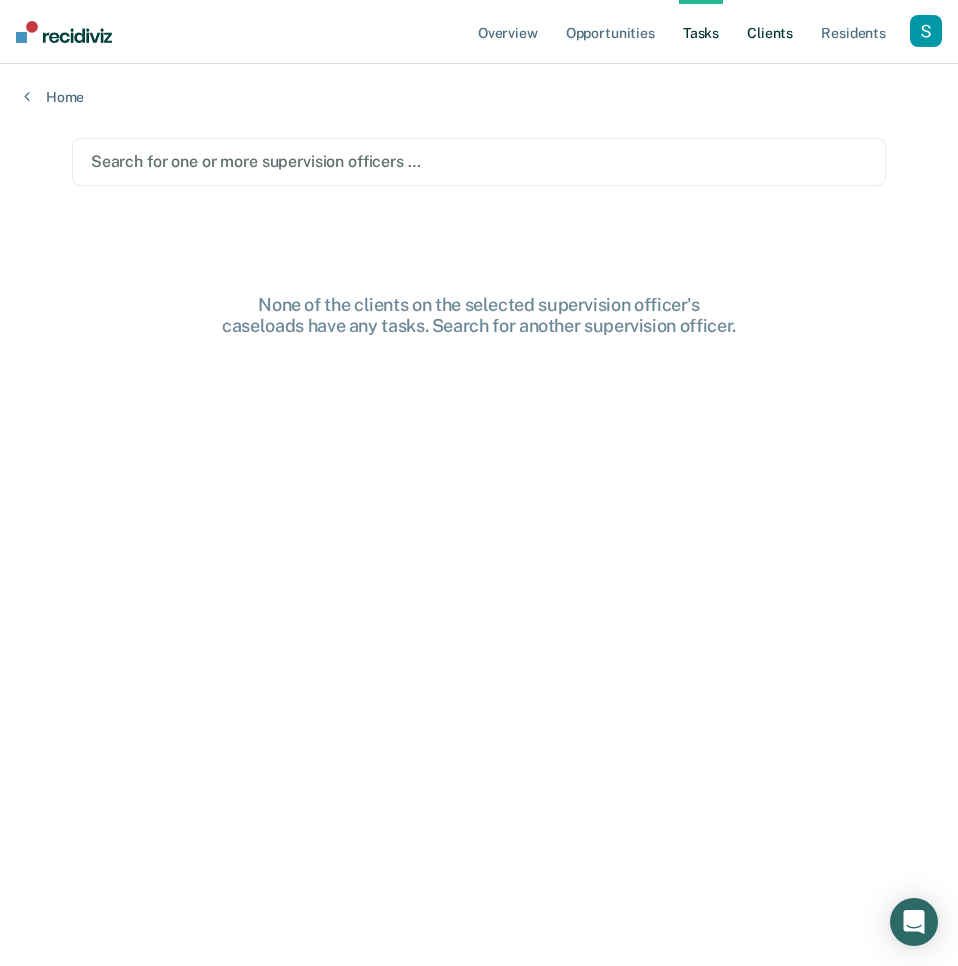 click on "Client s" at bounding box center [770, 32] 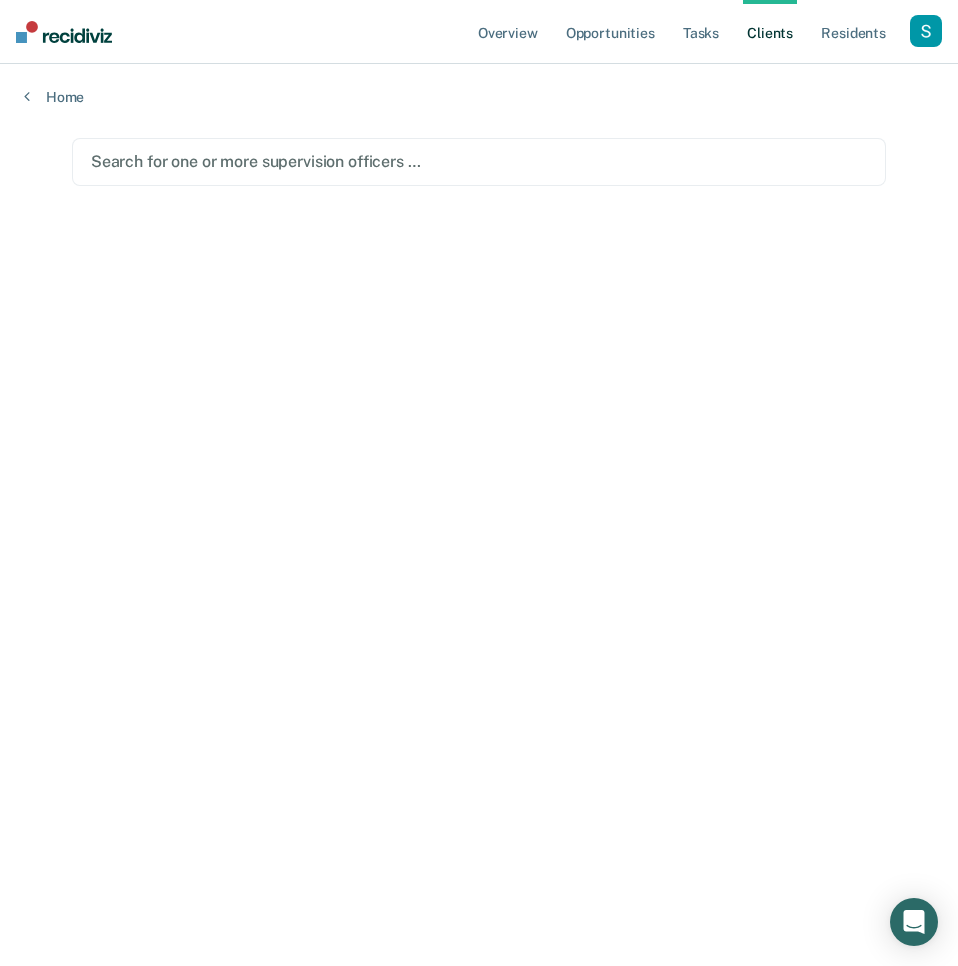 click on "Search for one or more supervision officers …" at bounding box center (479, 162) 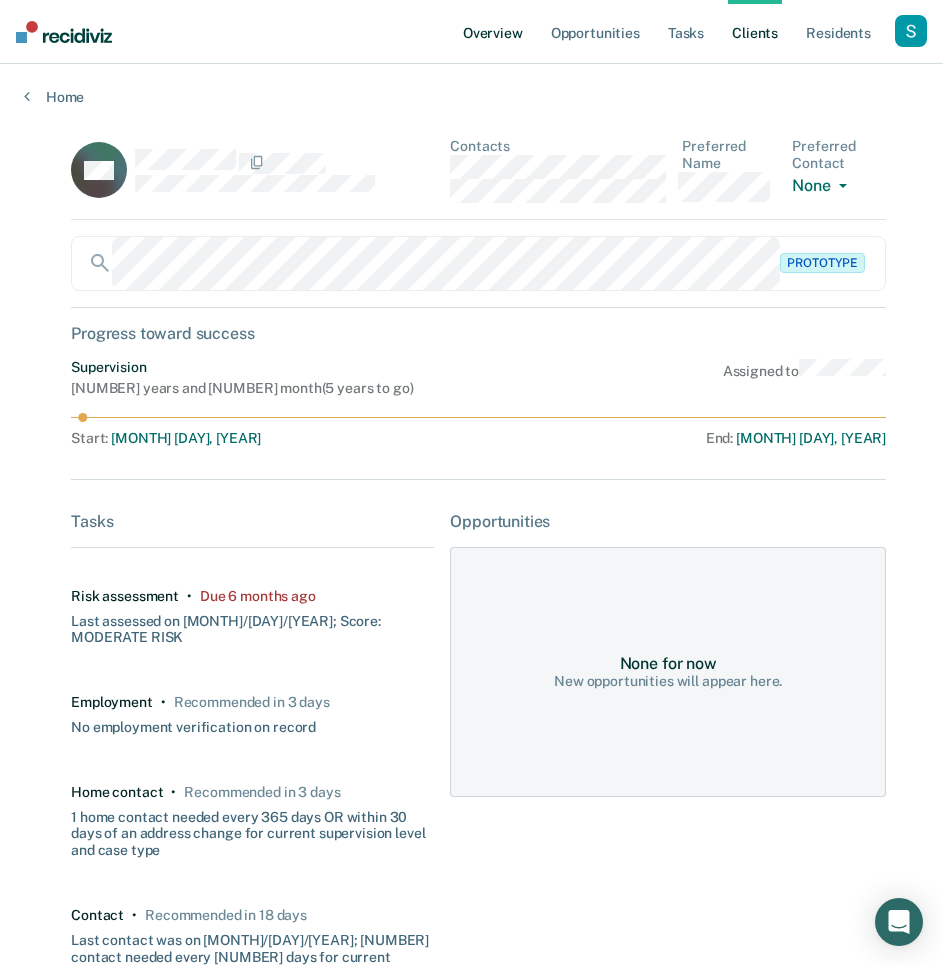 click on "Overview" at bounding box center (493, 32) 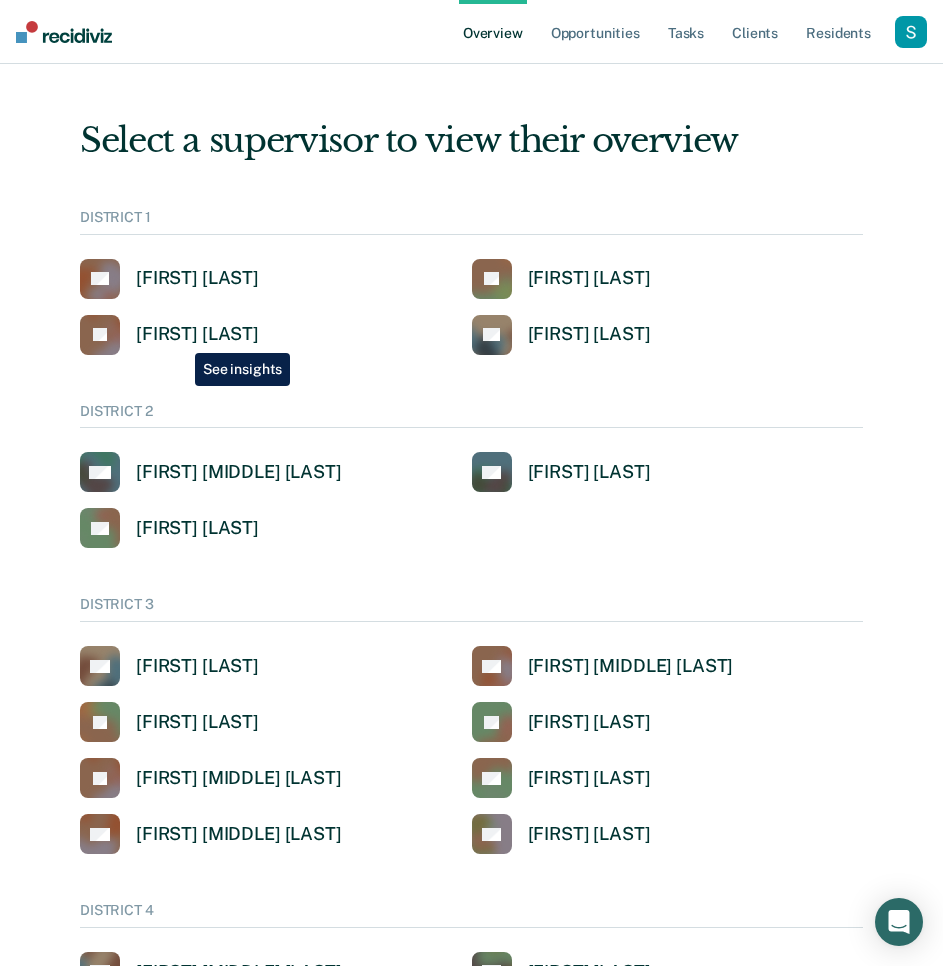 click on "[FIRST] [LAST]" at bounding box center [197, 334] 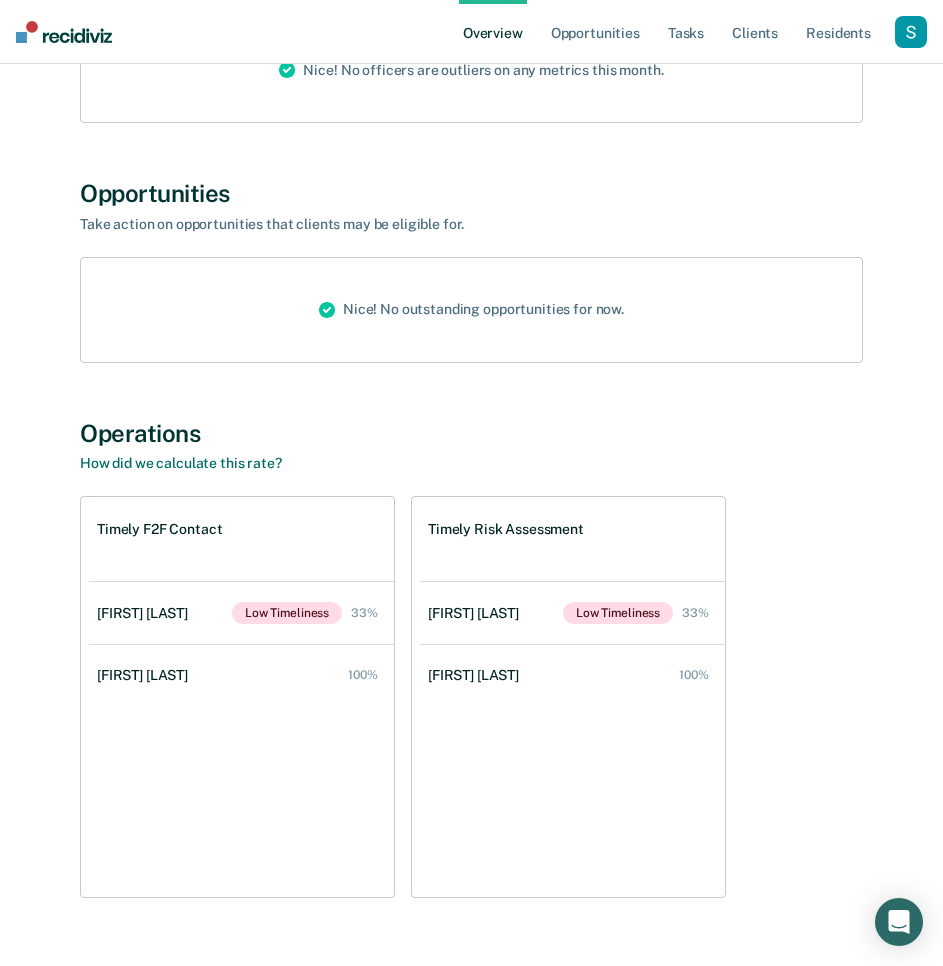 scroll, scrollTop: 957, scrollLeft: 0, axis: vertical 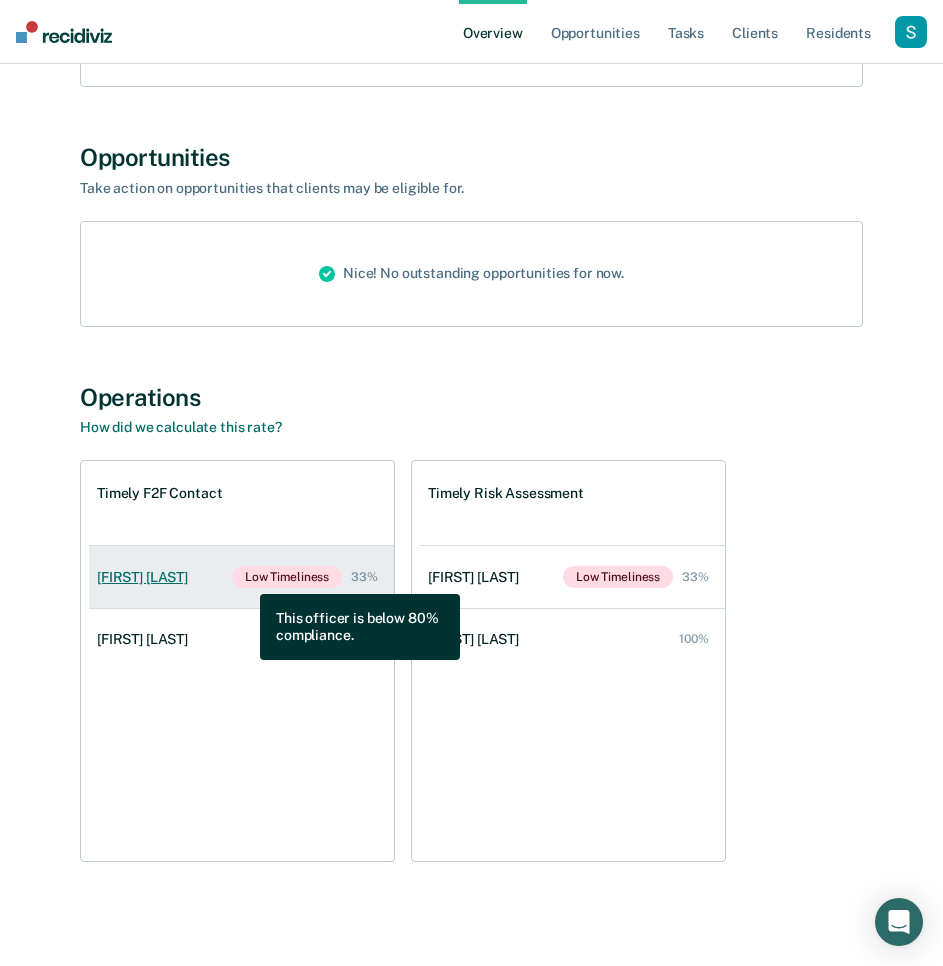 click on "Low Timeliness" at bounding box center [287, 577] 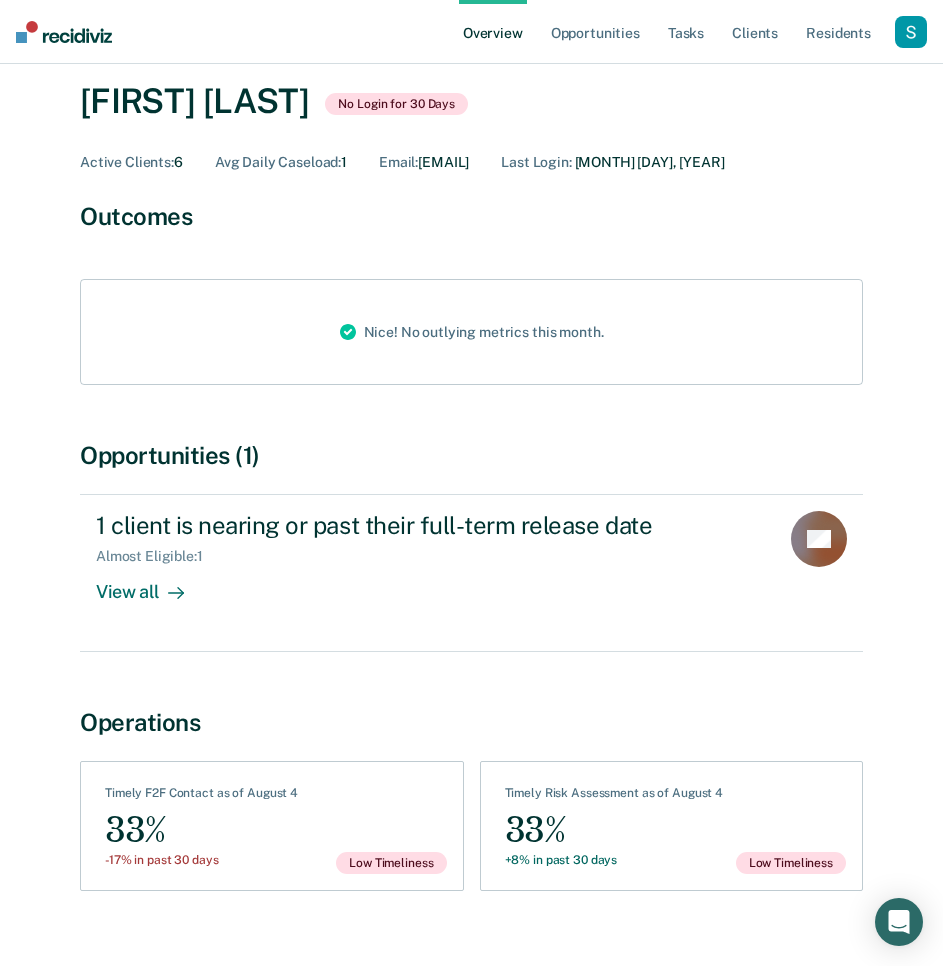 scroll, scrollTop: 117, scrollLeft: 0, axis: vertical 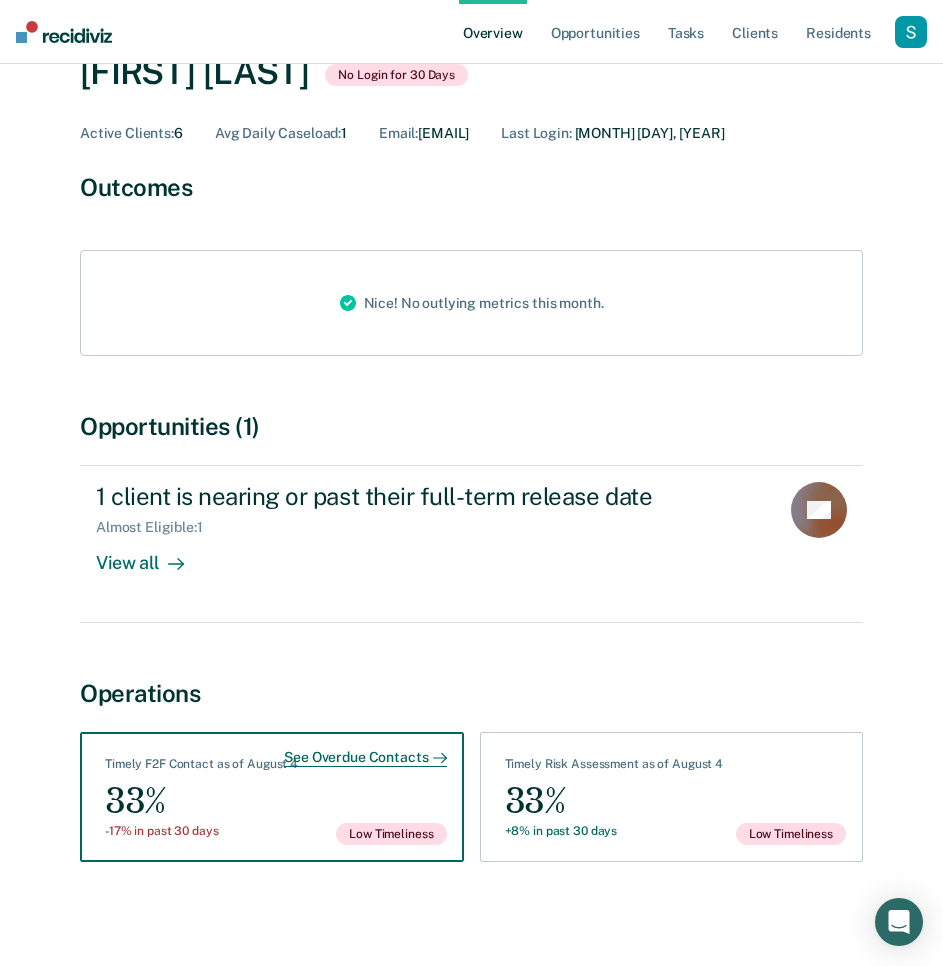 click on "33%" at bounding box center (201, 801) 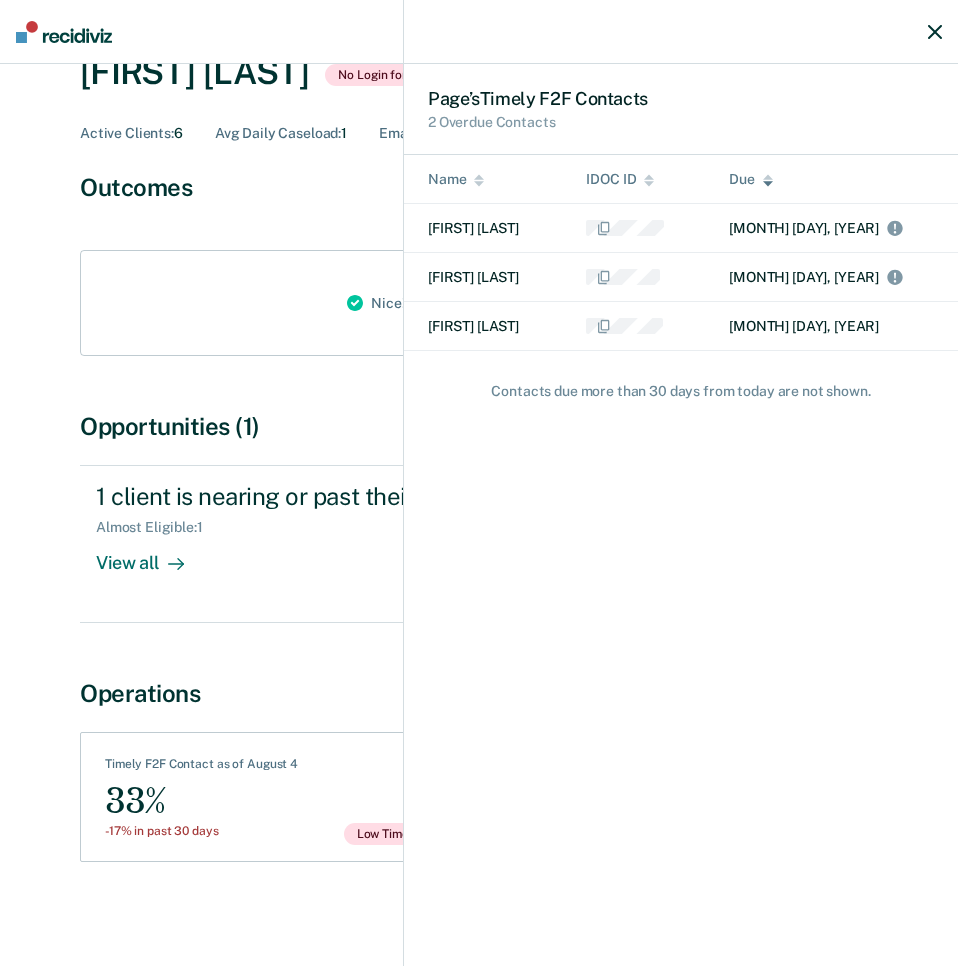 click on "[FIRST] [LAST]" at bounding box center (483, 228) 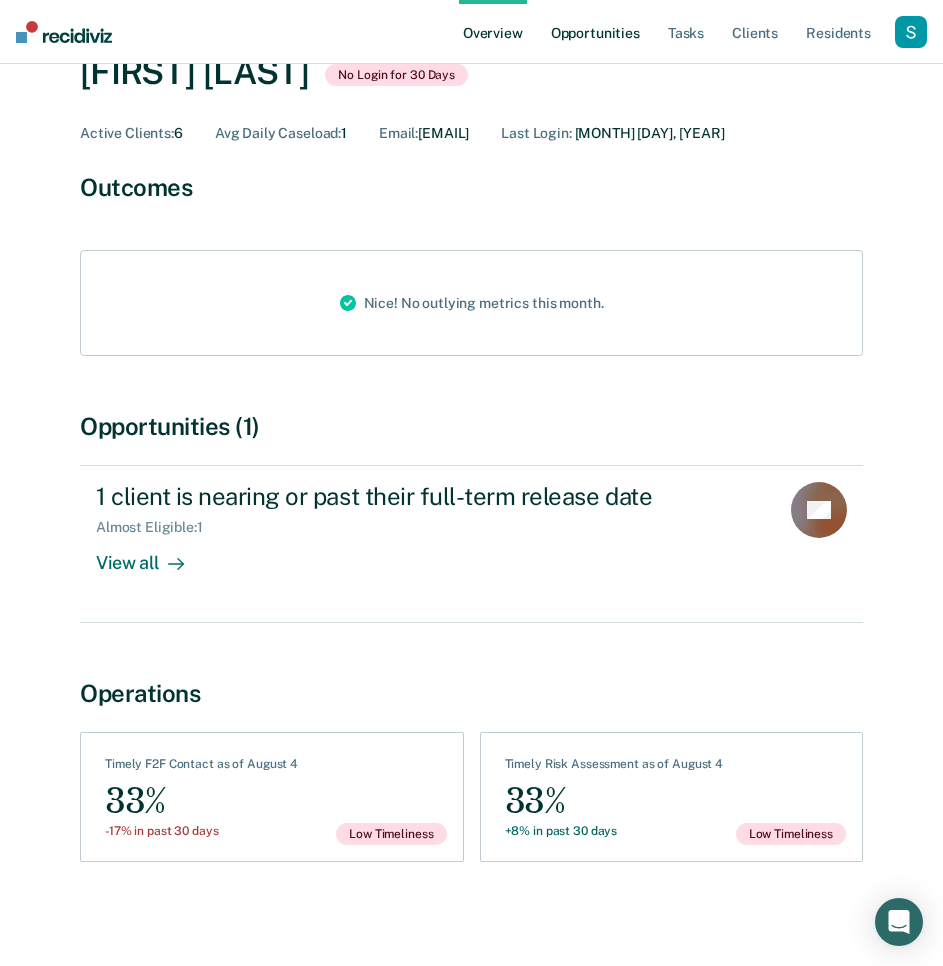 click on "Opportunities" at bounding box center (595, 32) 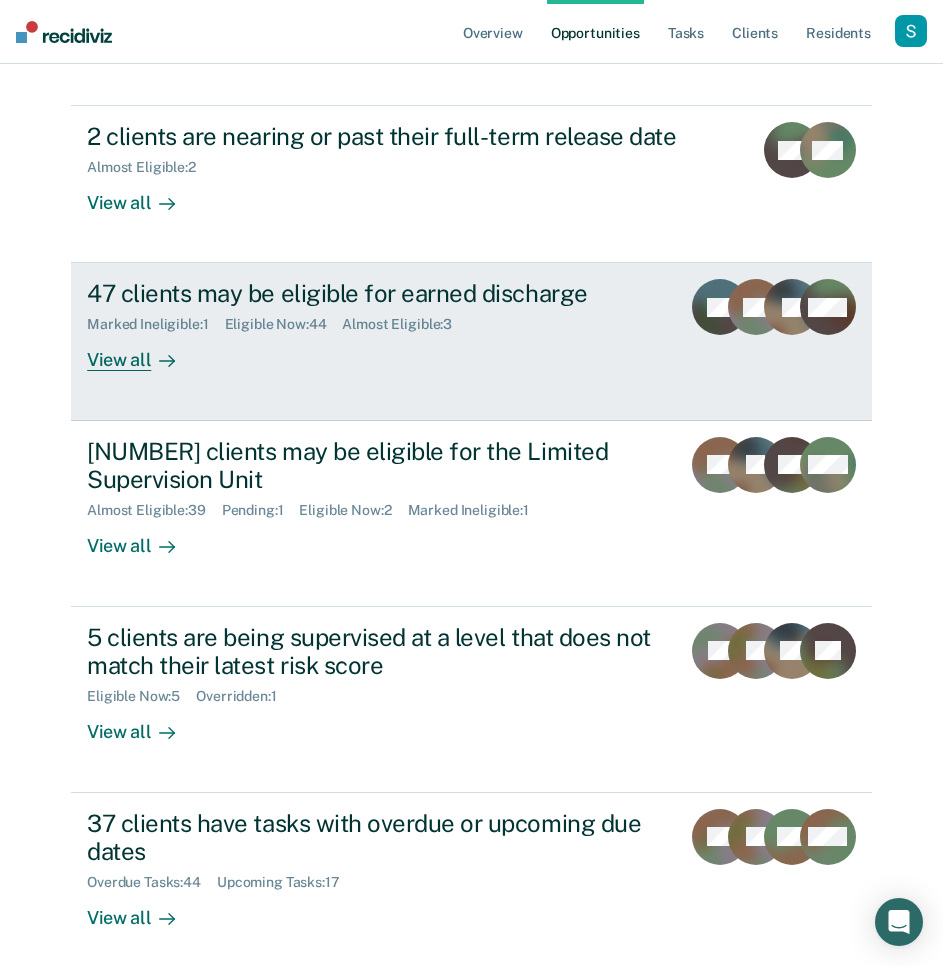 scroll, scrollTop: 368, scrollLeft: 0, axis: vertical 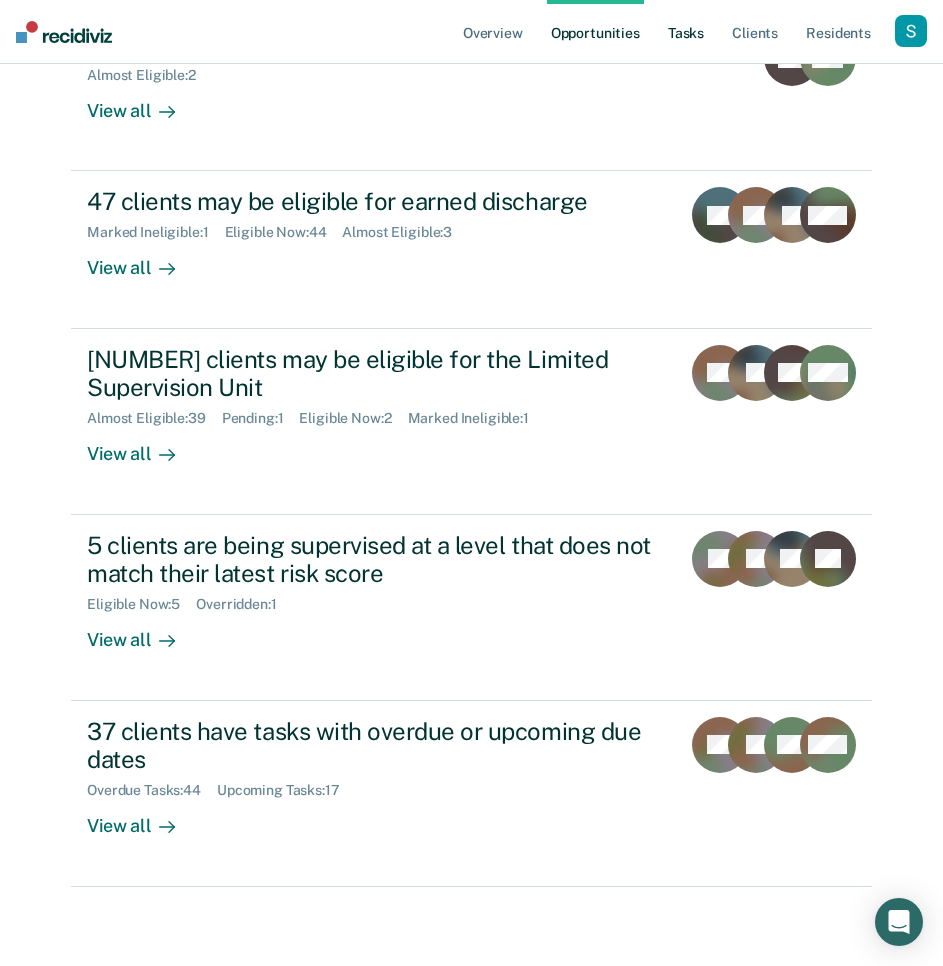 click on "Tasks" at bounding box center (686, 32) 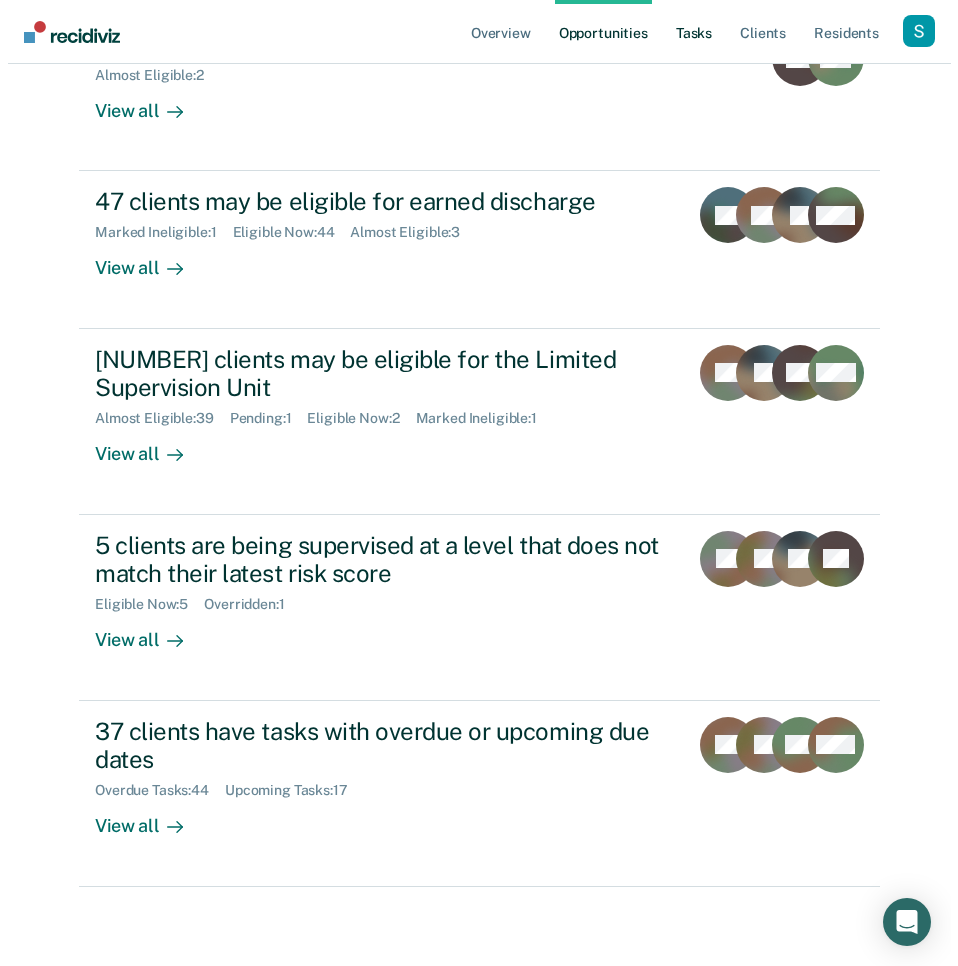 scroll, scrollTop: 0, scrollLeft: 0, axis: both 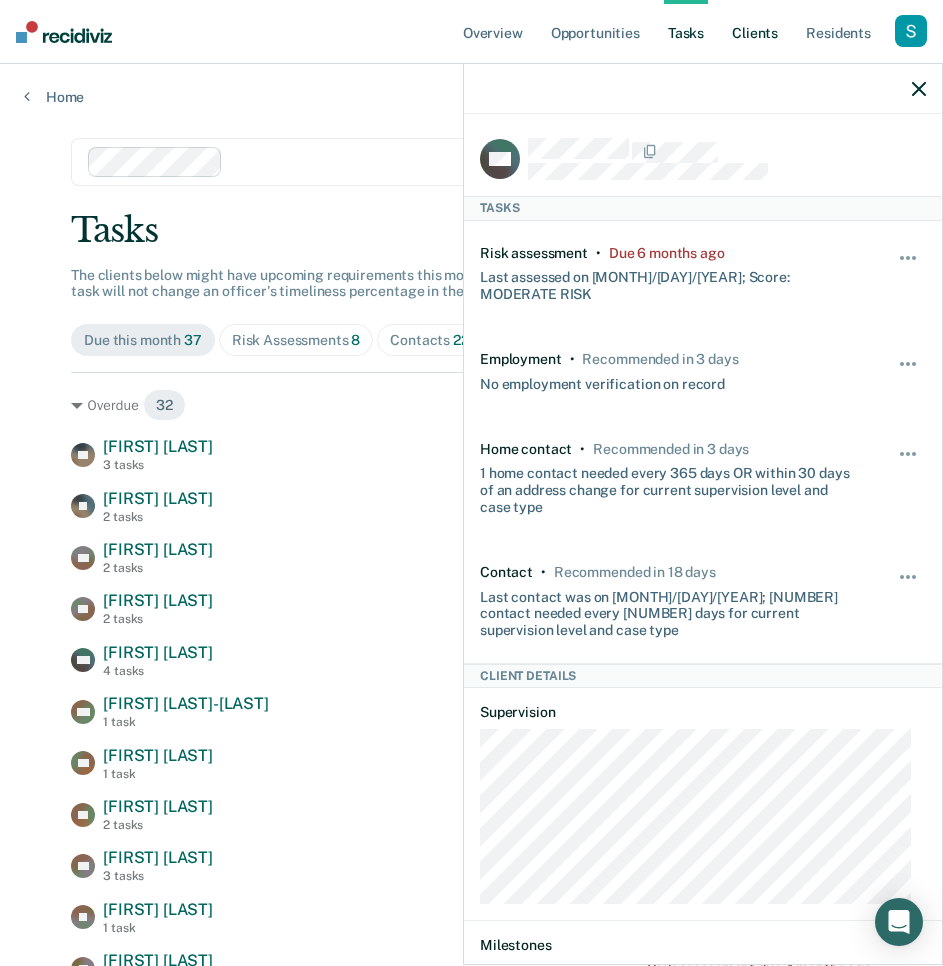 click on "Client s" at bounding box center (755, 32) 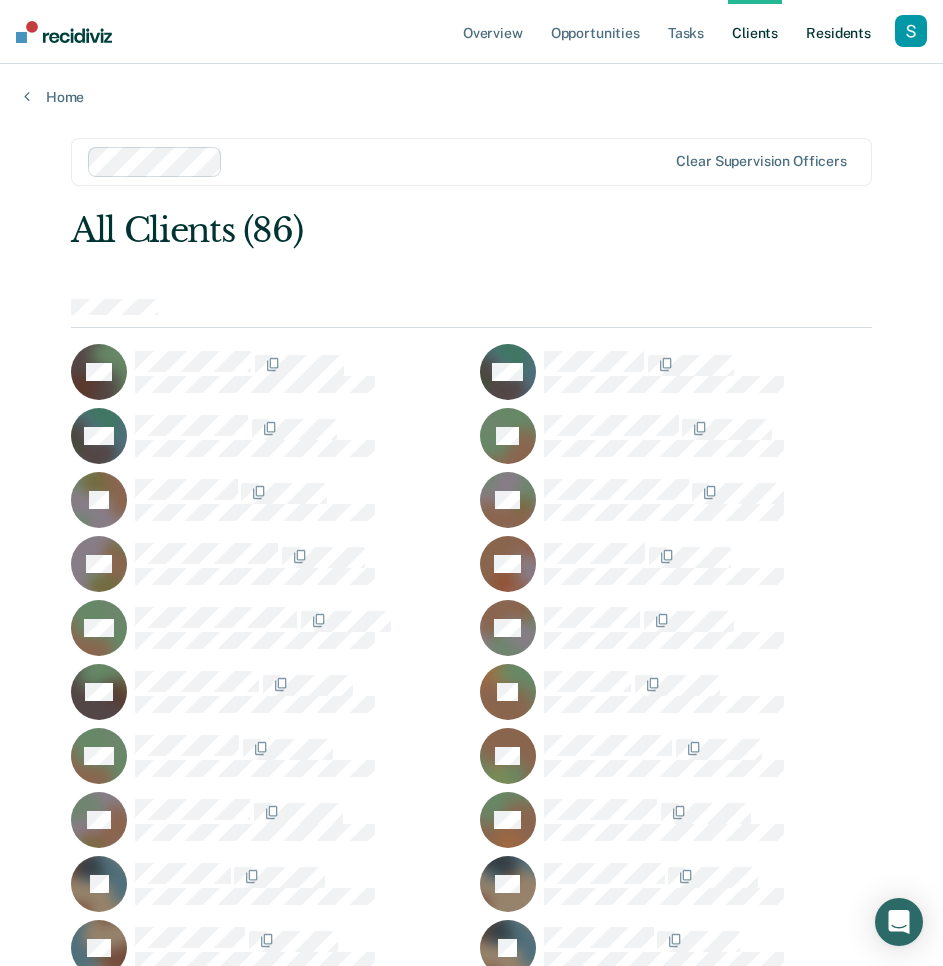click on "Resident s" at bounding box center [838, 32] 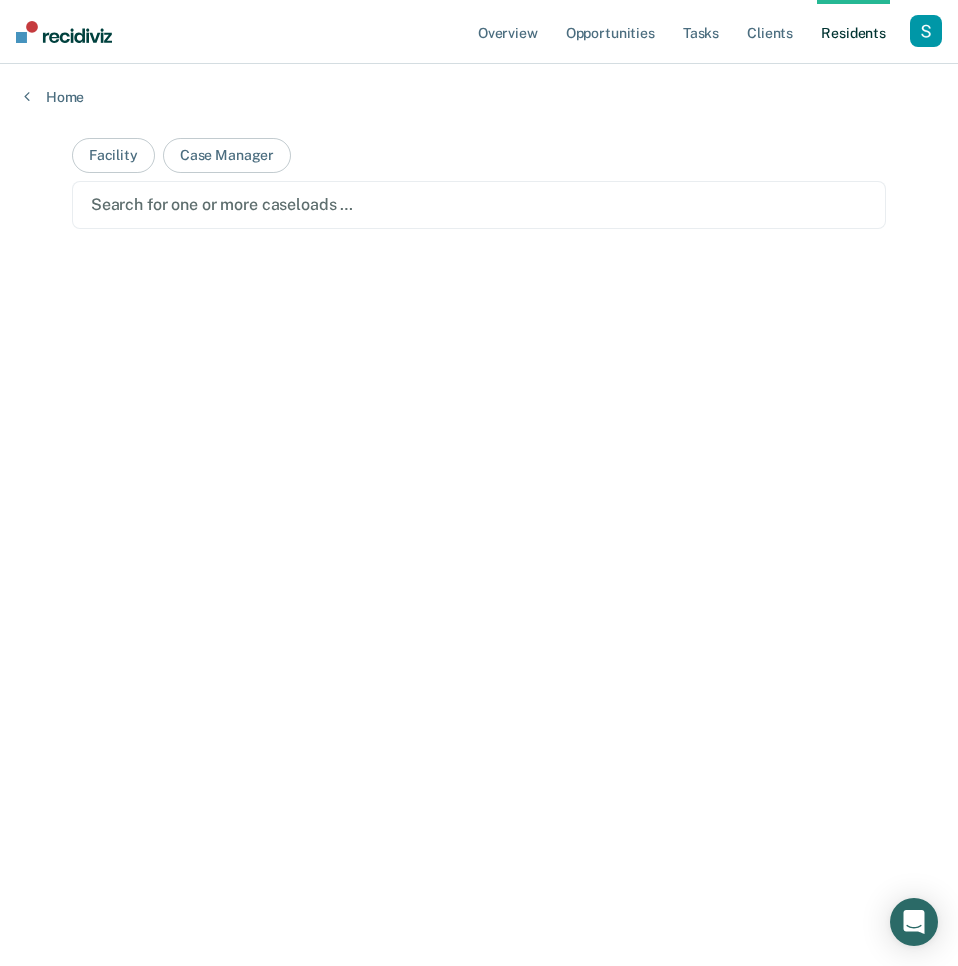 click at bounding box center (479, 204) 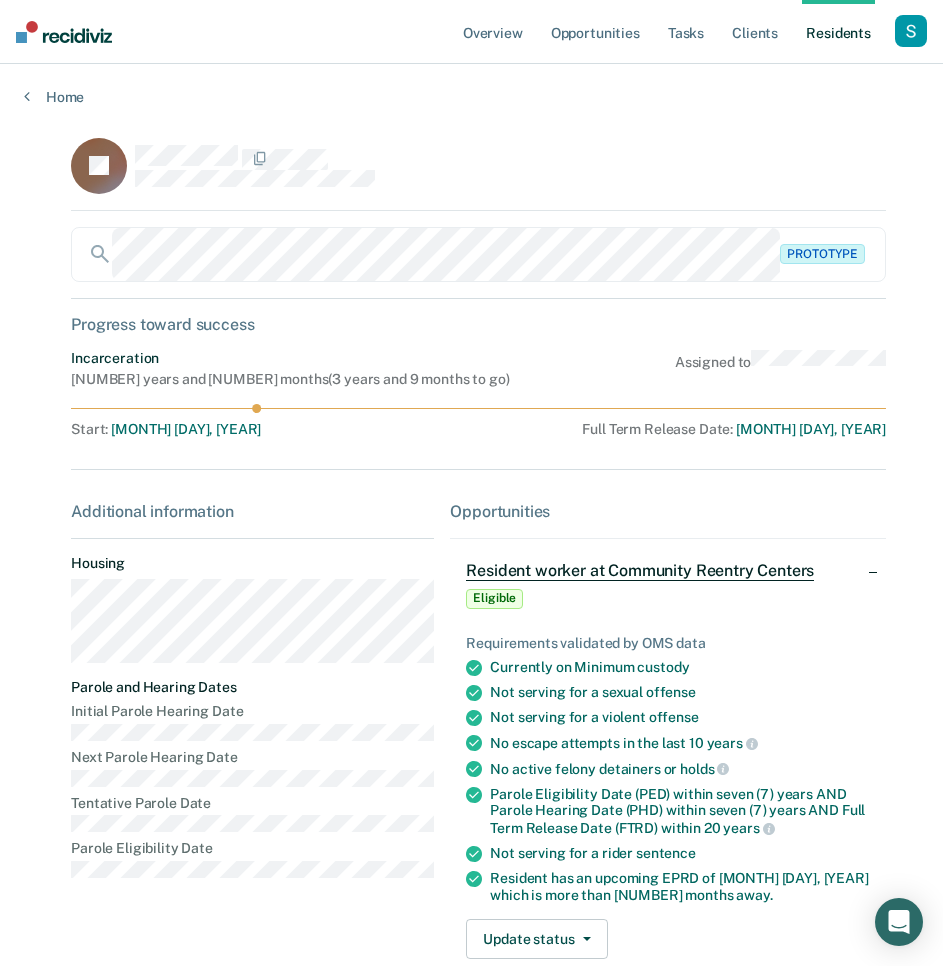 click at bounding box center (911, 31) 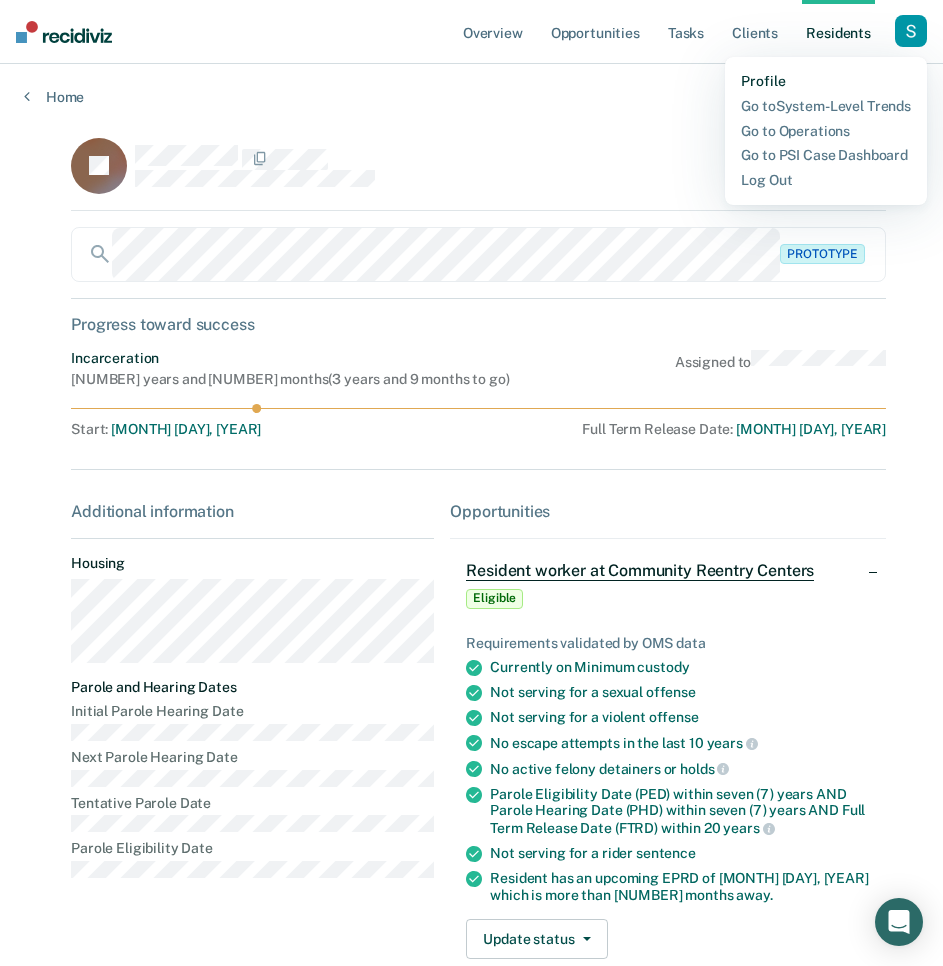 click on "Profile" at bounding box center (826, 81) 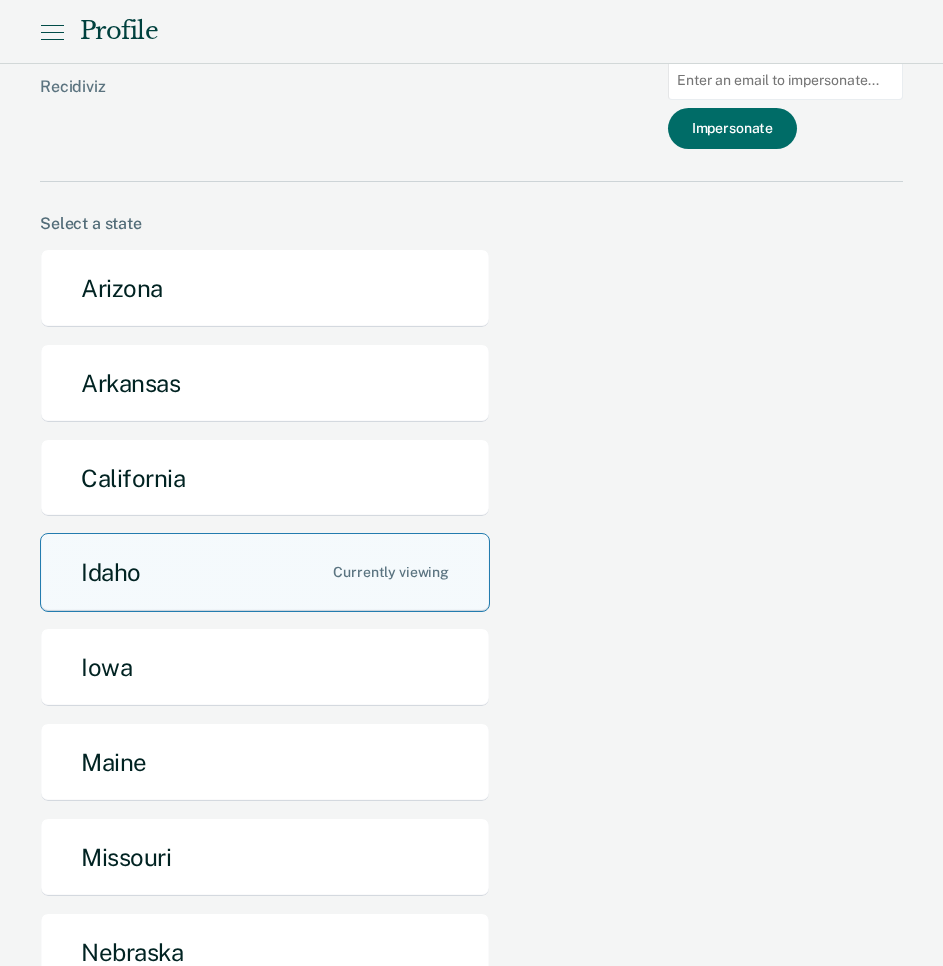 click on "Idaho" at bounding box center (265, 572) 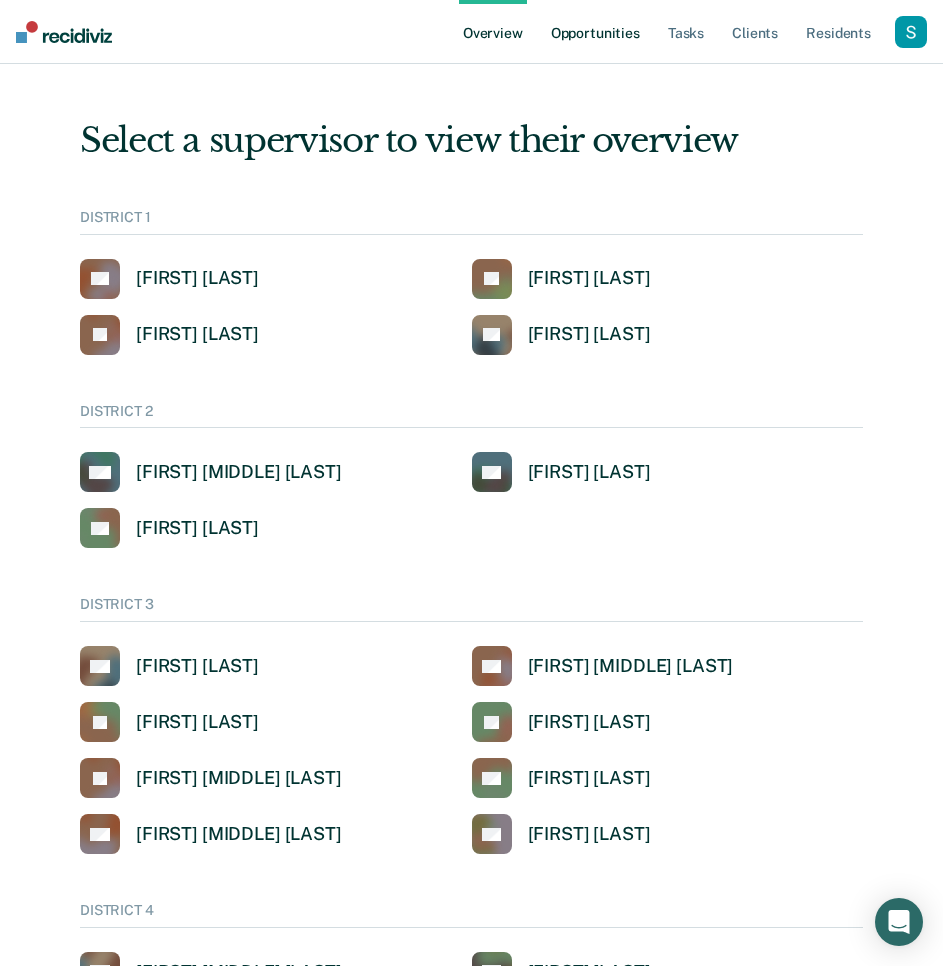 click on "Opportunities" at bounding box center (595, 32) 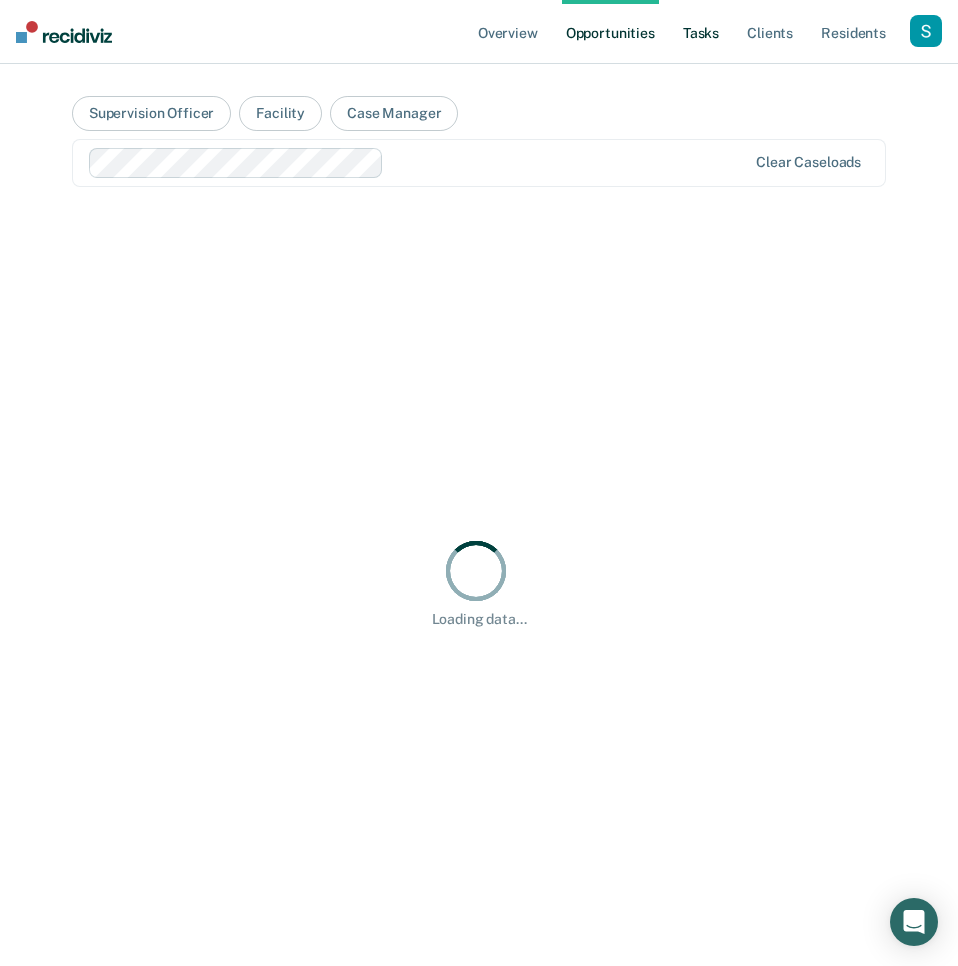 click on "Tasks" at bounding box center [701, 32] 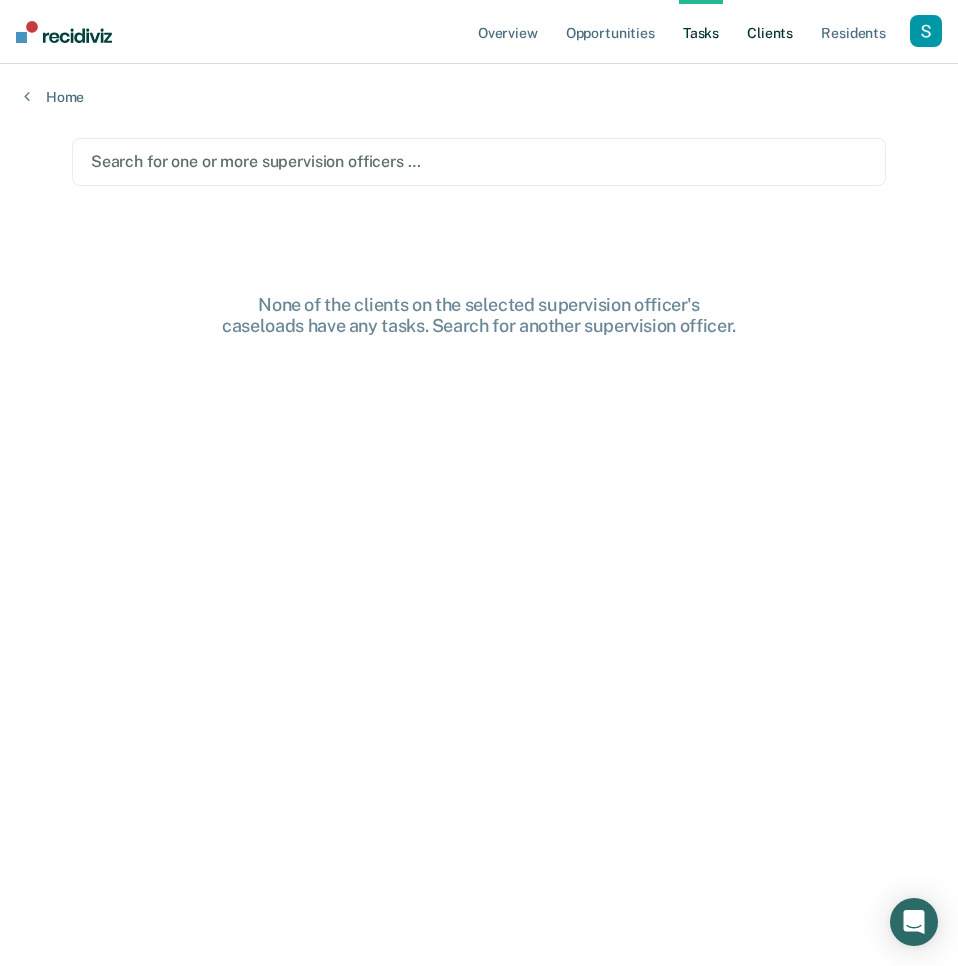 click on "Client s" at bounding box center (770, 32) 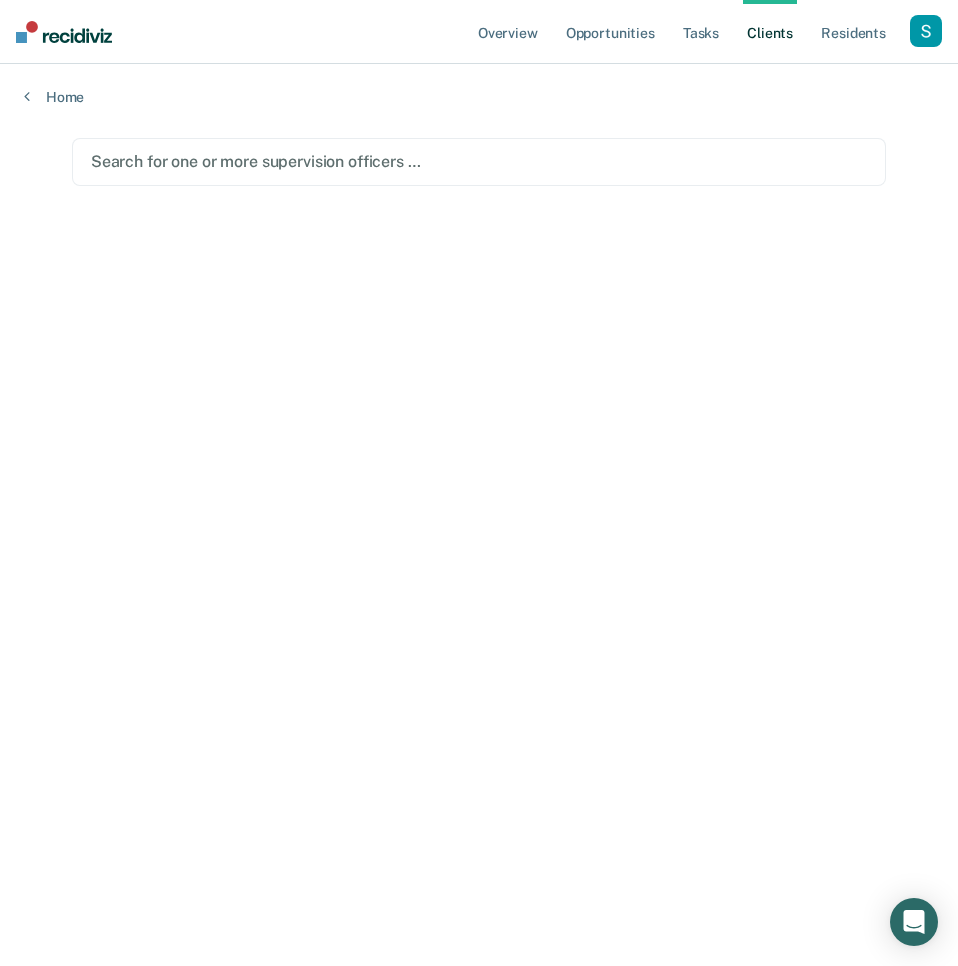 click on "Client s" at bounding box center (770, 32) 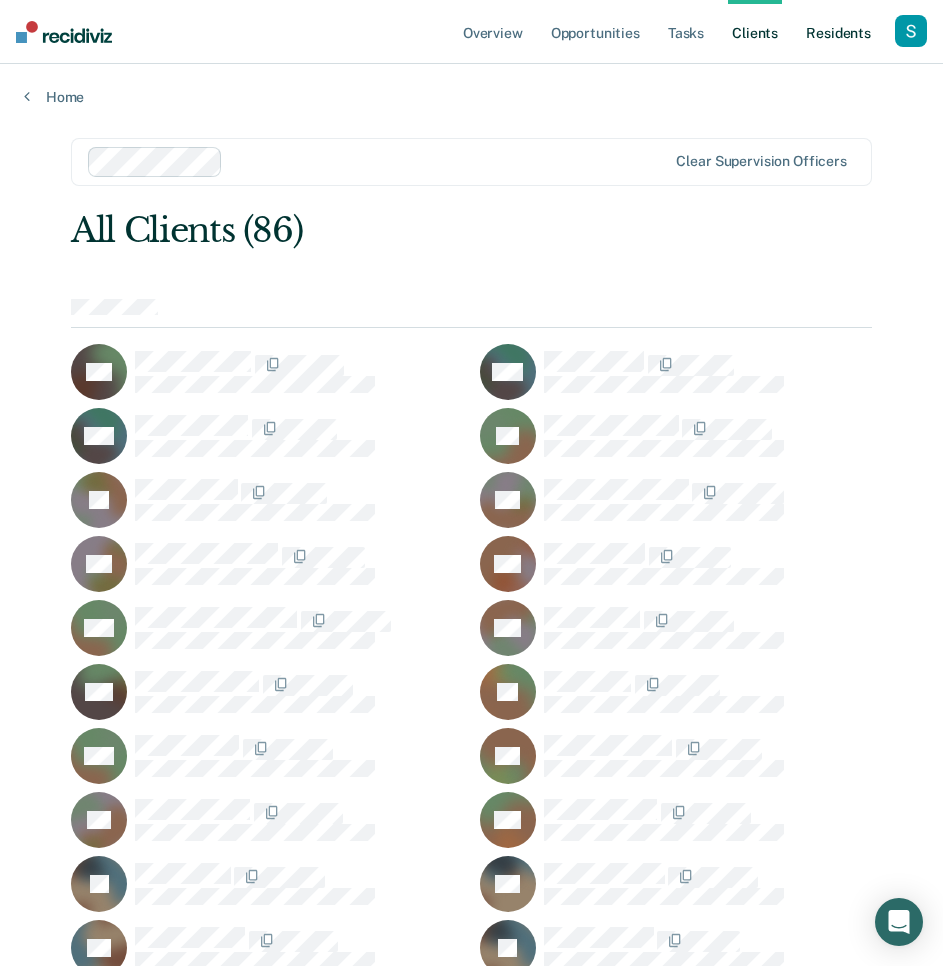 click on "Resident s" at bounding box center [838, 32] 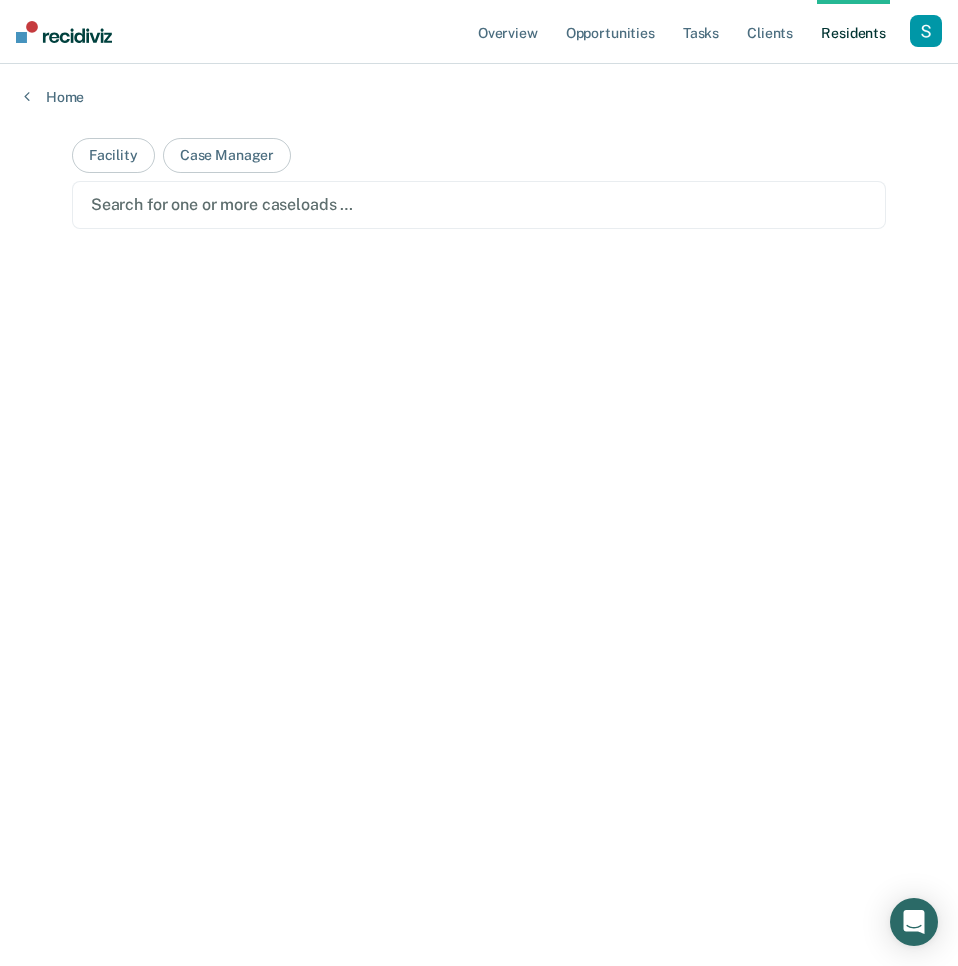 click at bounding box center [479, 204] 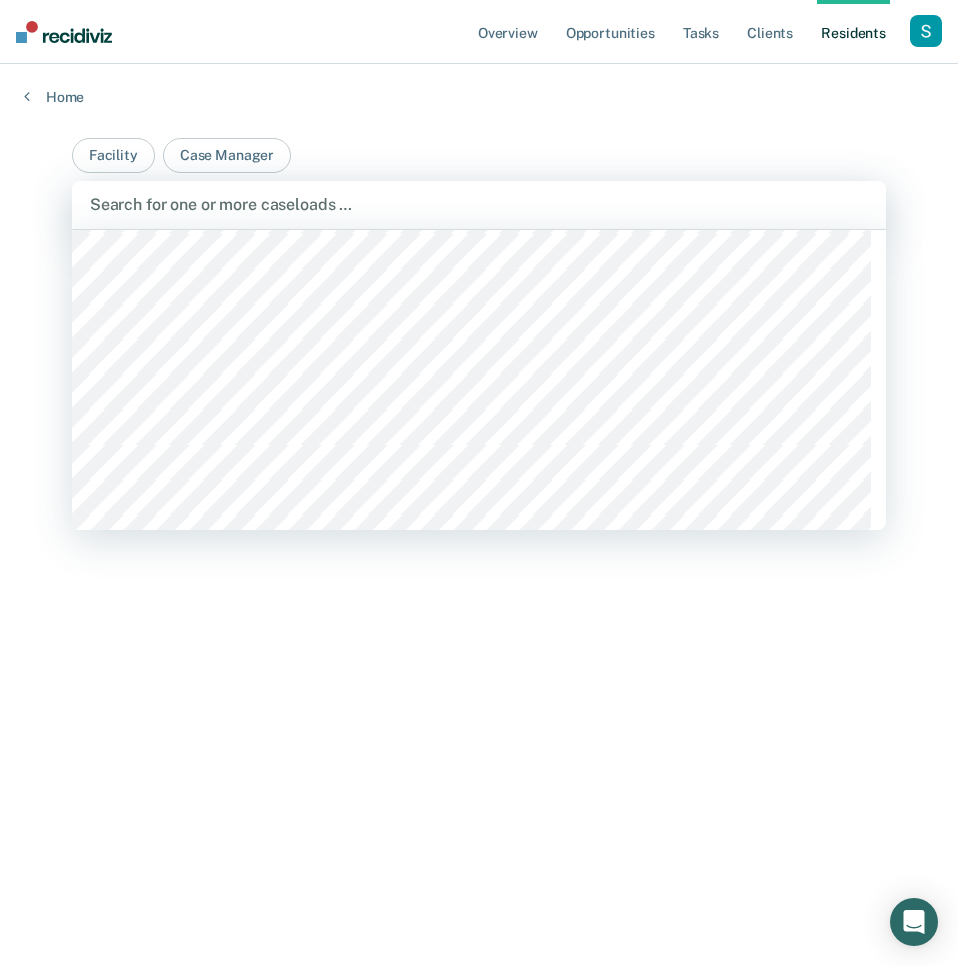 click at bounding box center [479, 1254] 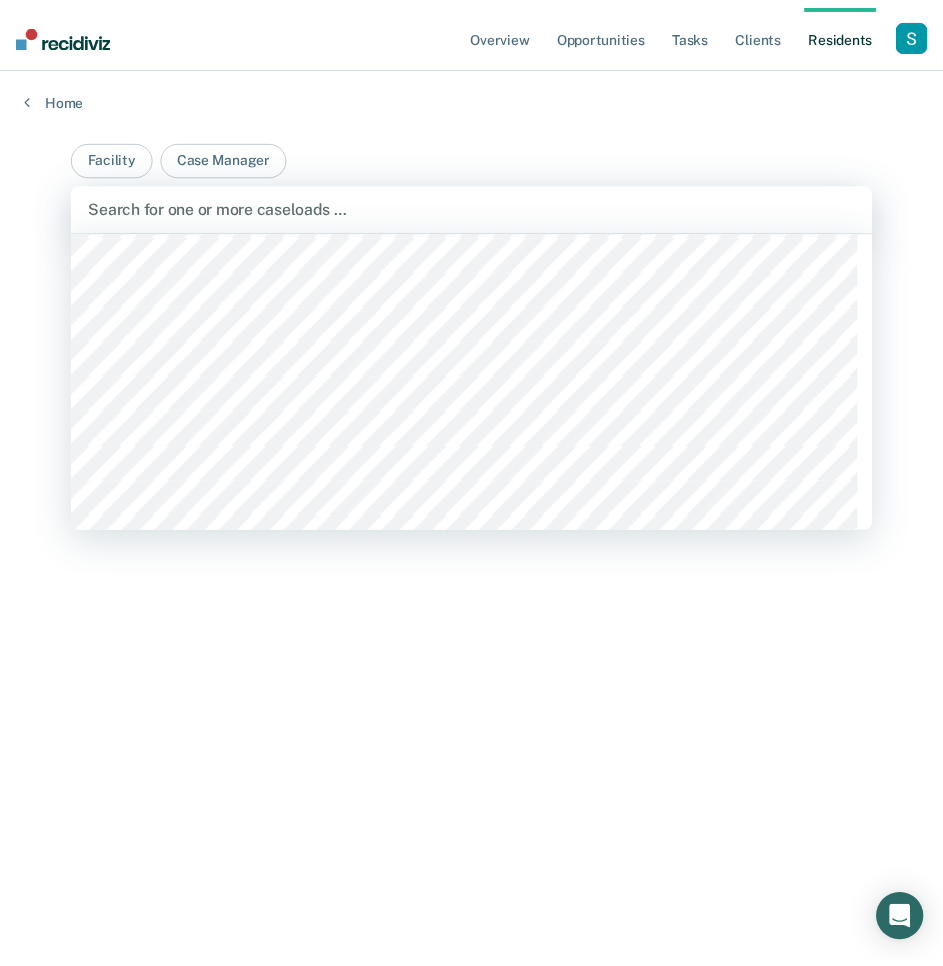 scroll, scrollTop: 2133, scrollLeft: 0, axis: vertical 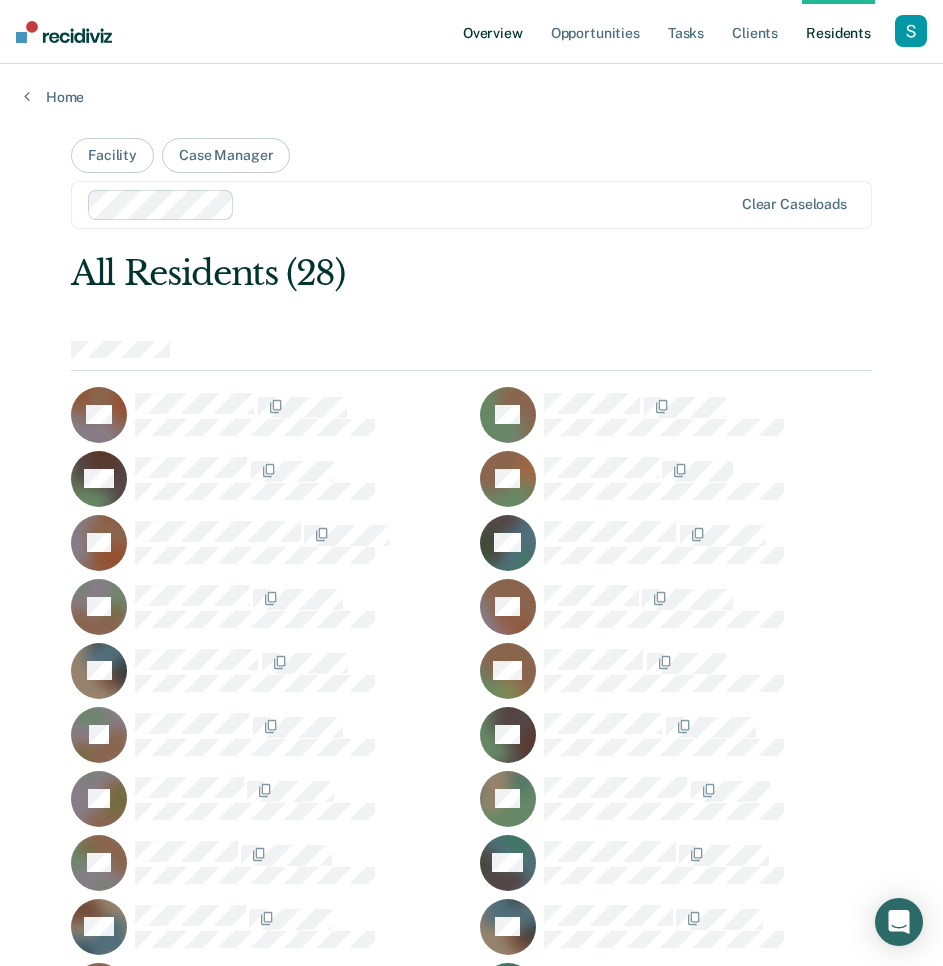 click on "Overview" at bounding box center (493, 32) 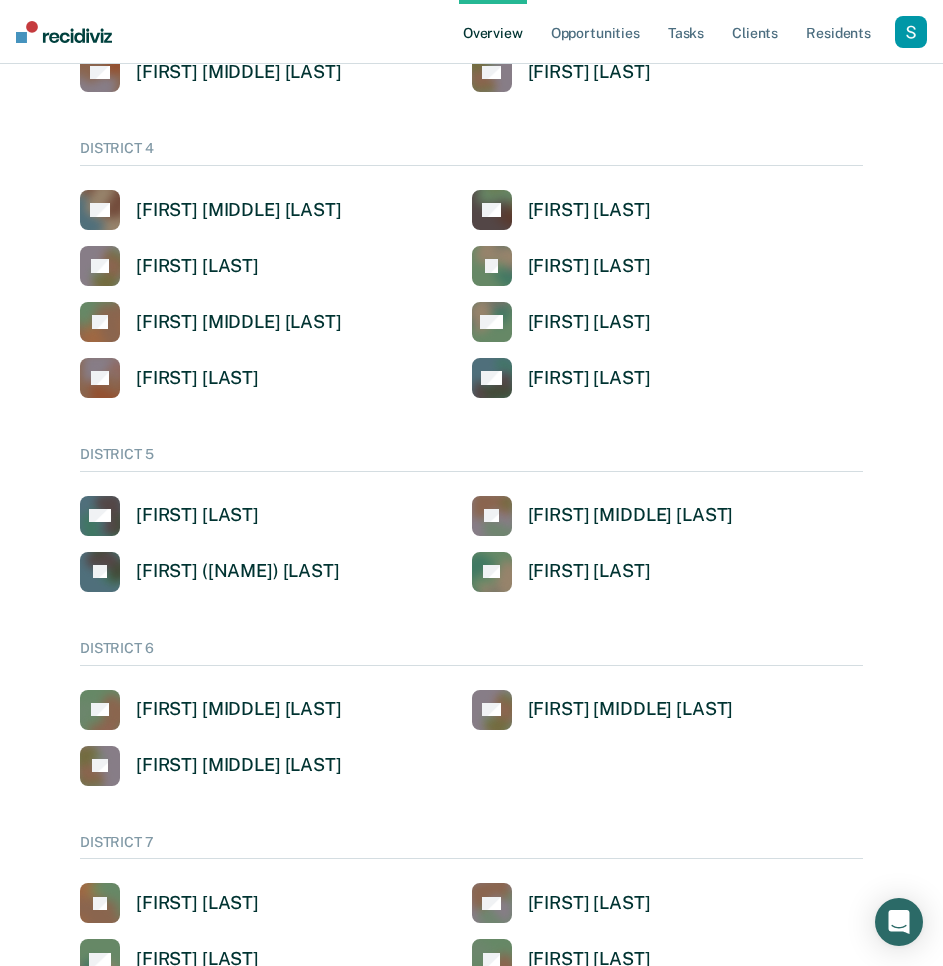 scroll, scrollTop: 977, scrollLeft: 0, axis: vertical 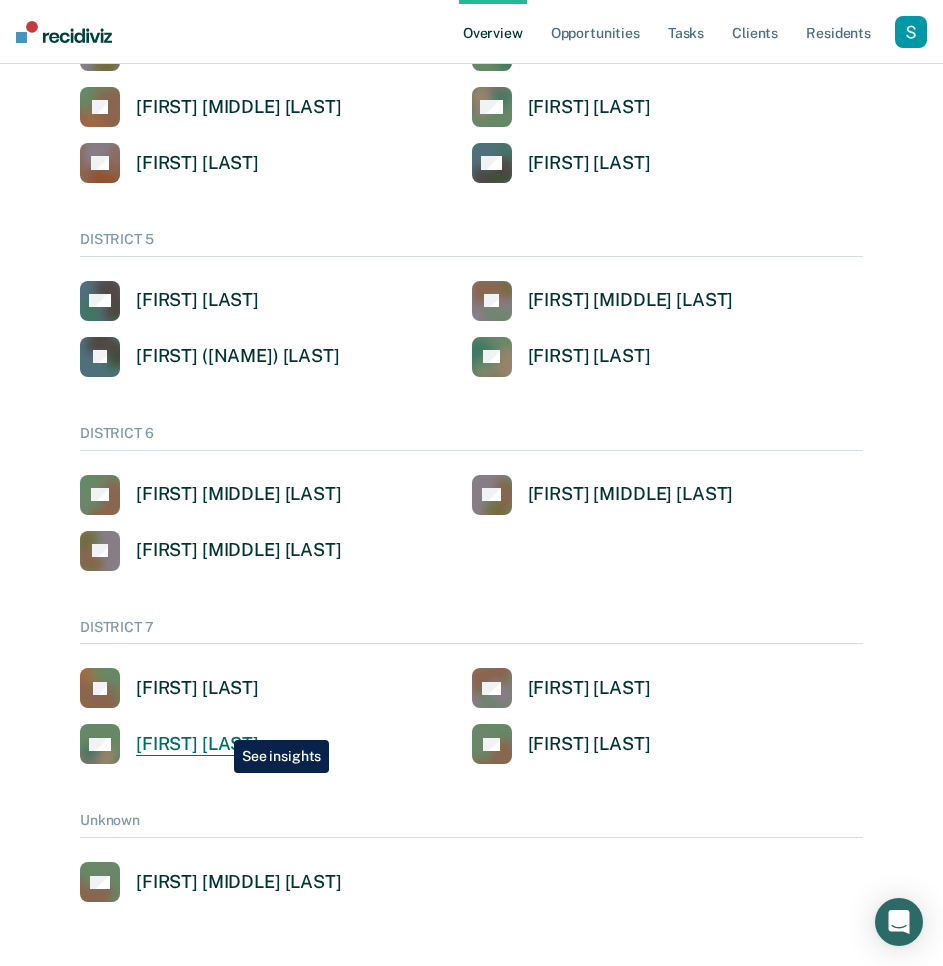 click on "[INITIAL] [FIRST] [LAST]" at bounding box center (169, 744) 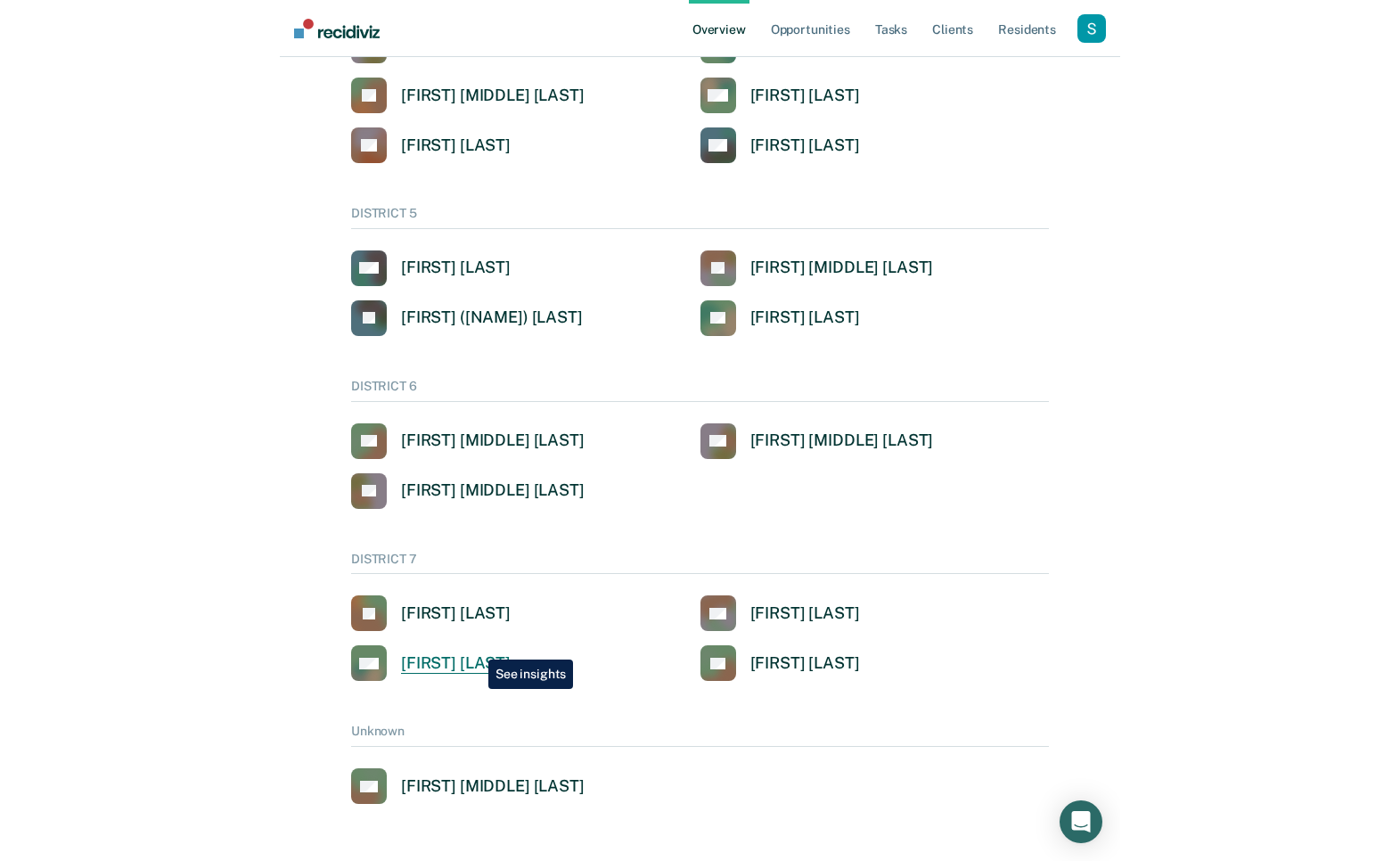 scroll, scrollTop: 0, scrollLeft: 0, axis: both 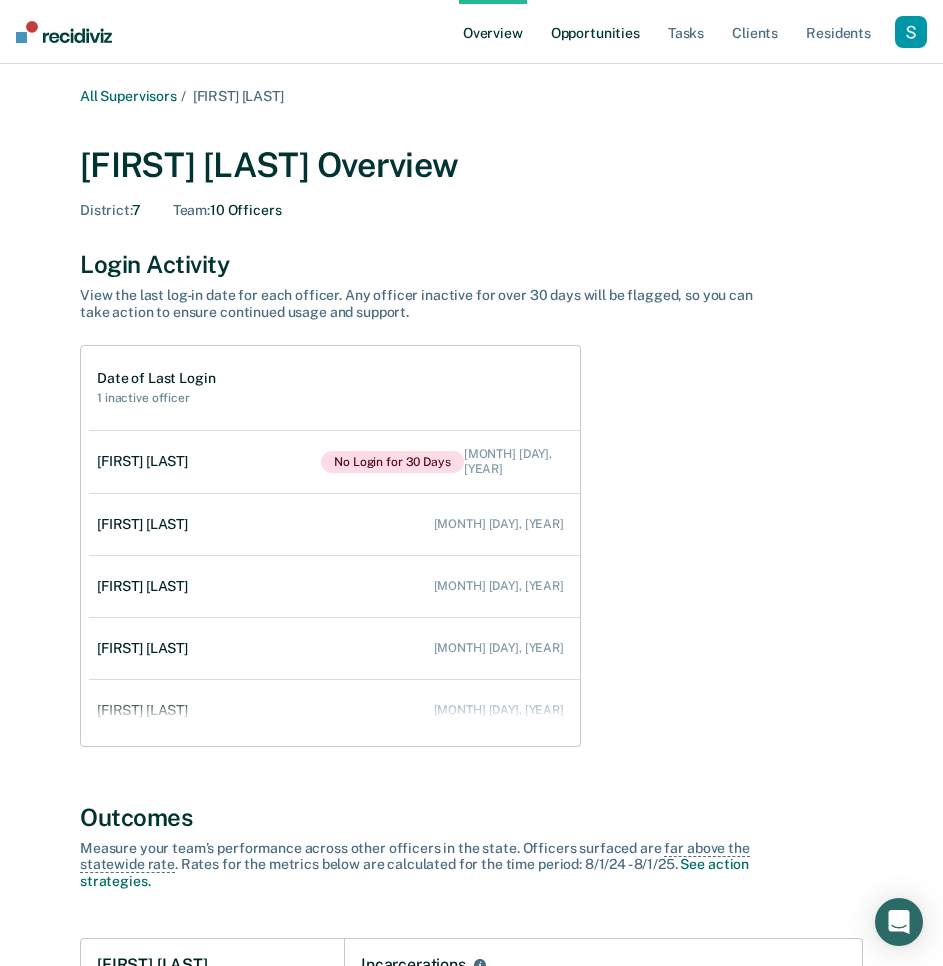 click on "Opportunities" at bounding box center (595, 32) 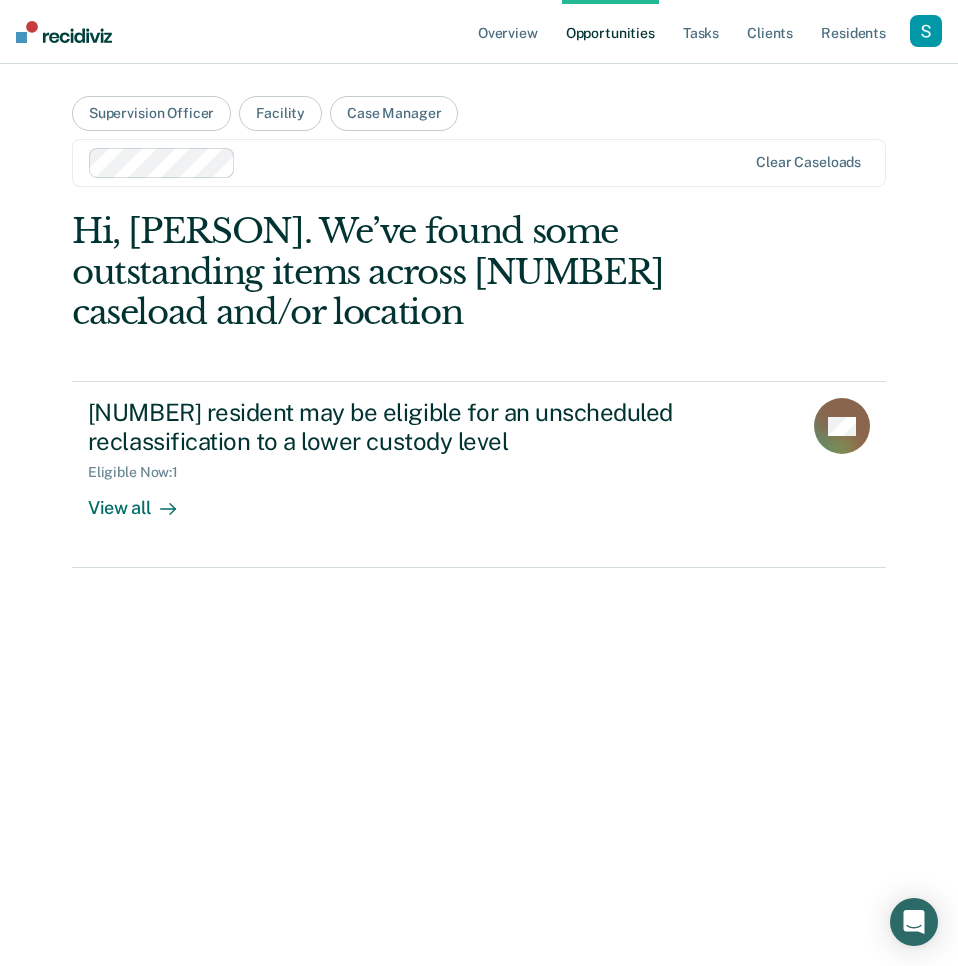 click on "Hi, [PERSON]. We’ve found some outstanding items across [NUMBER] caseload and/or location" at bounding box center [397, 272] 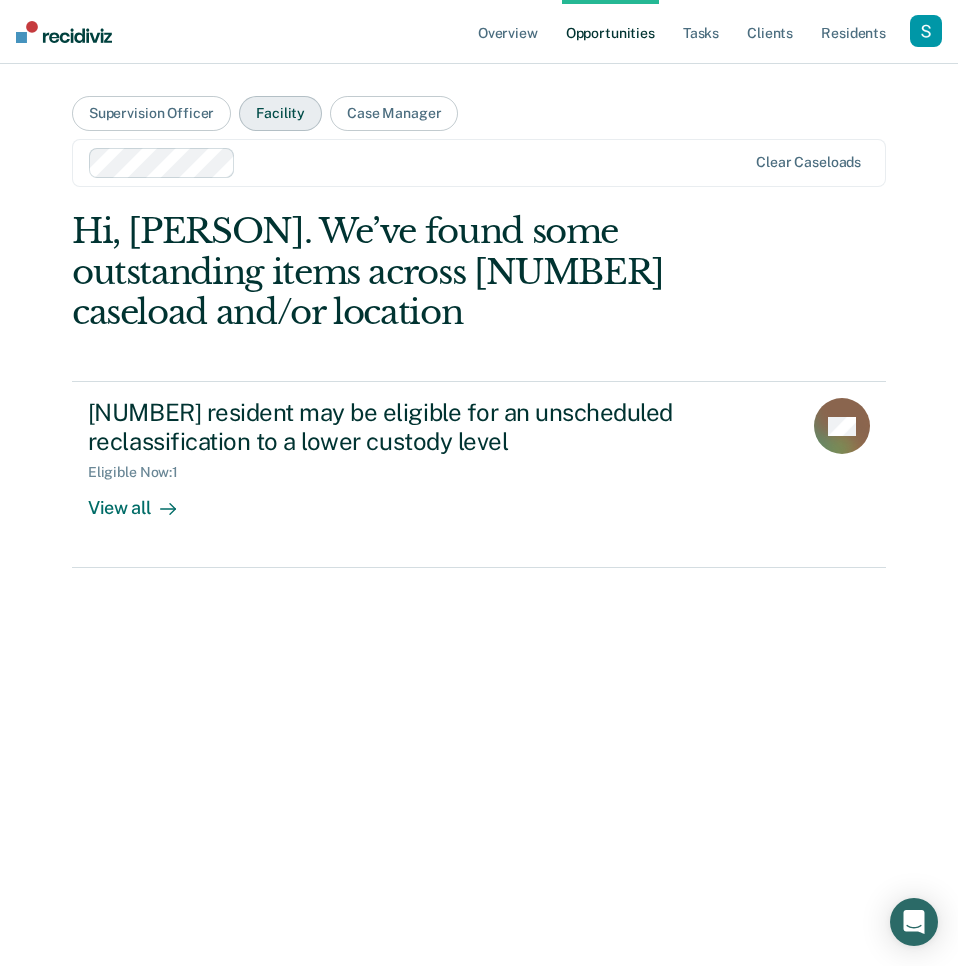 click on "Facility" at bounding box center [280, 113] 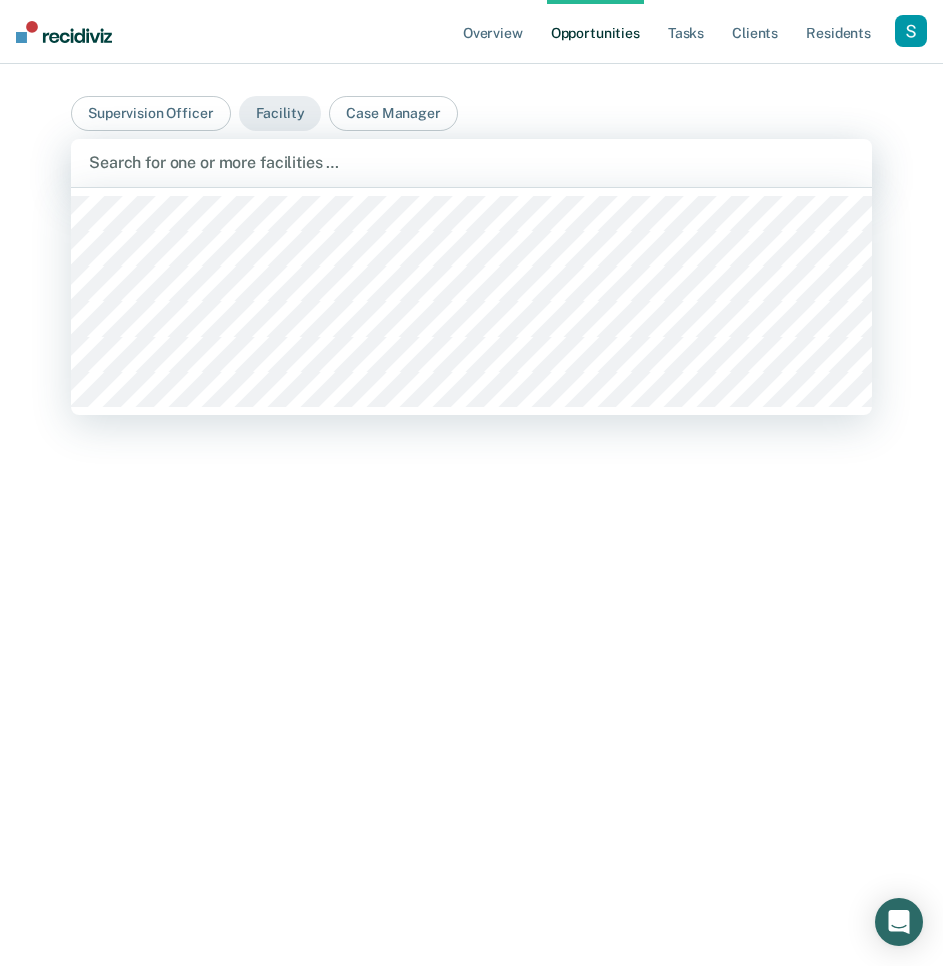 click at bounding box center (471, 162) 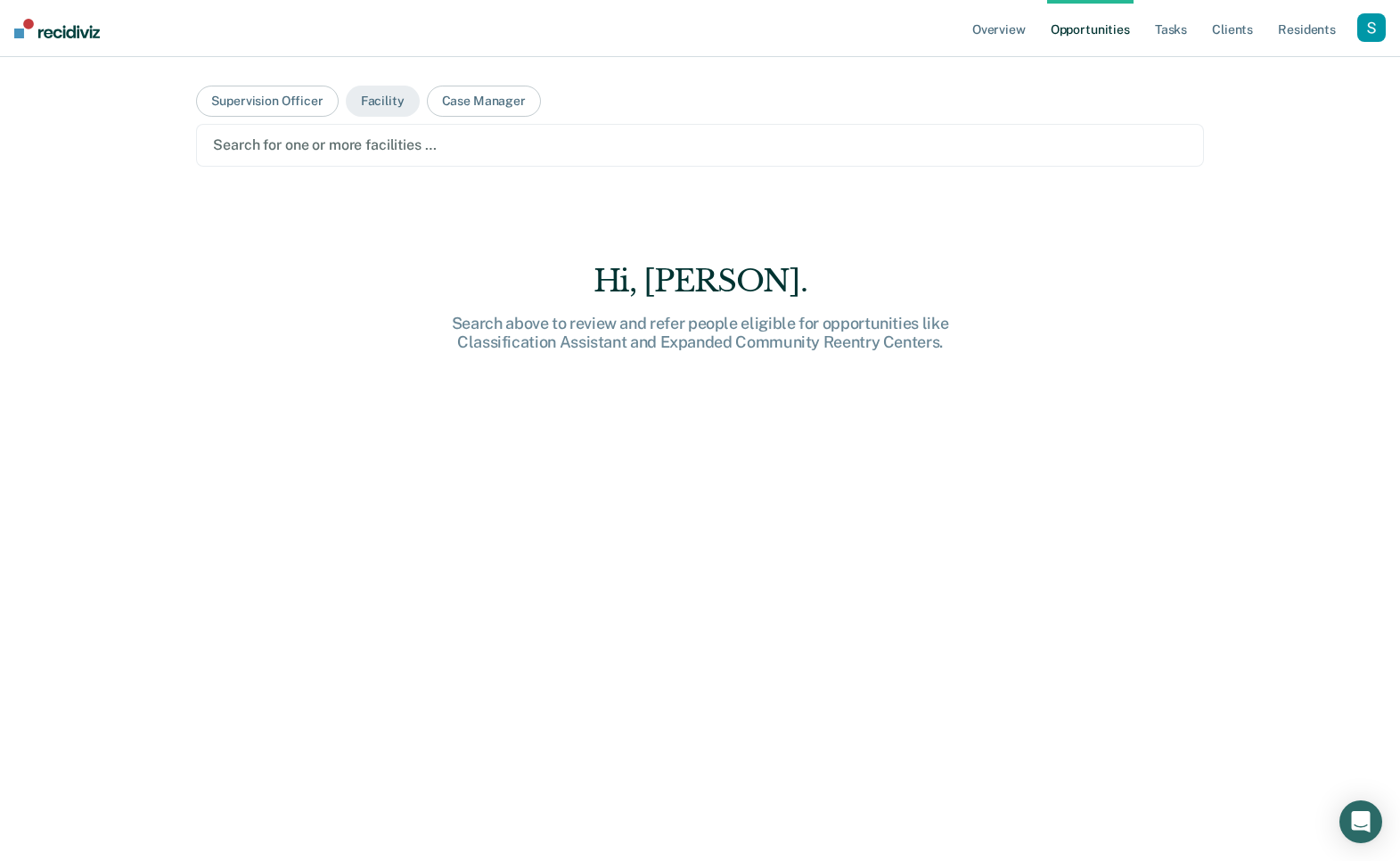 click at bounding box center (1371, 28) 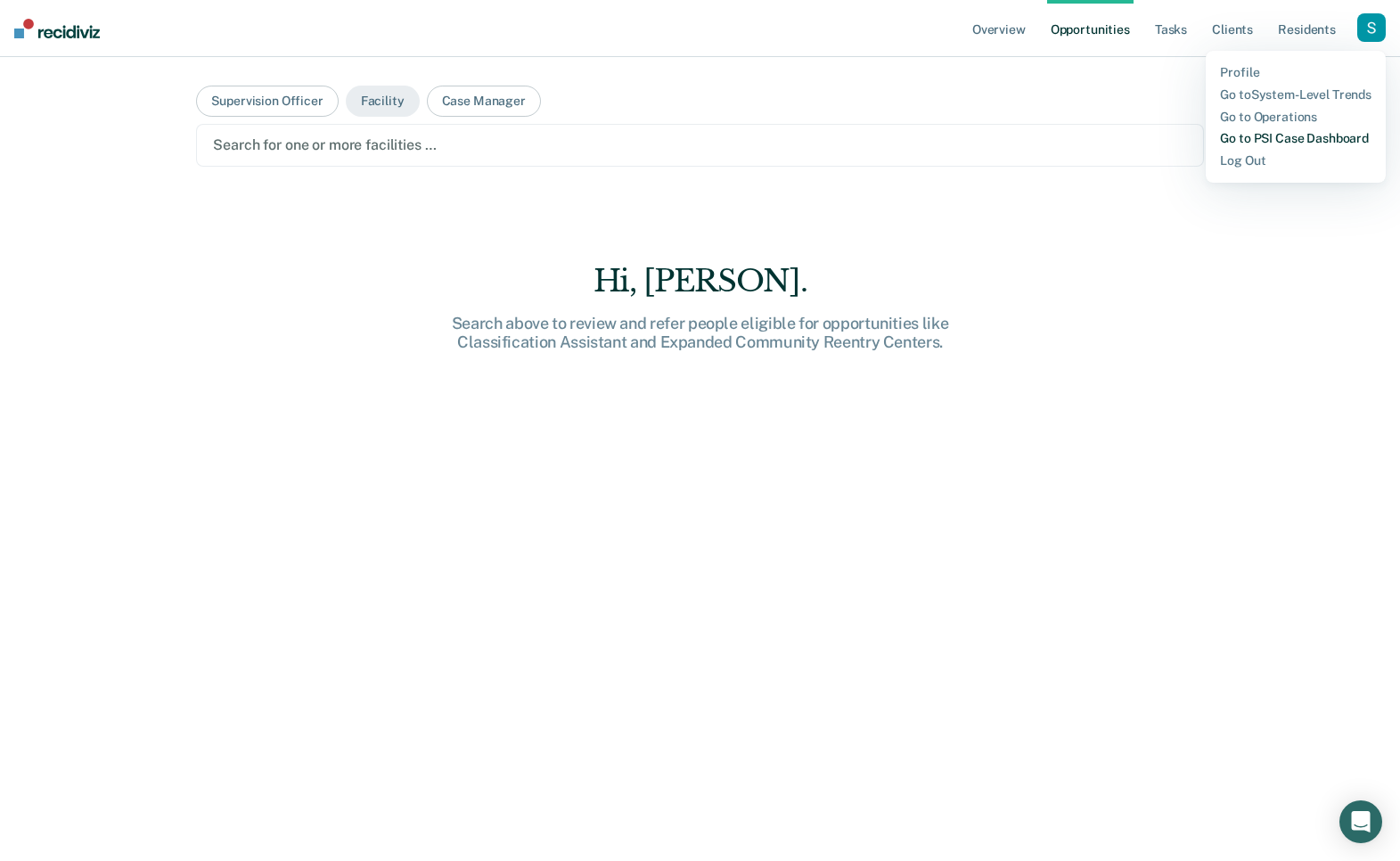 click on "Go to PSI Case Dashboard" at bounding box center (1296, 138) 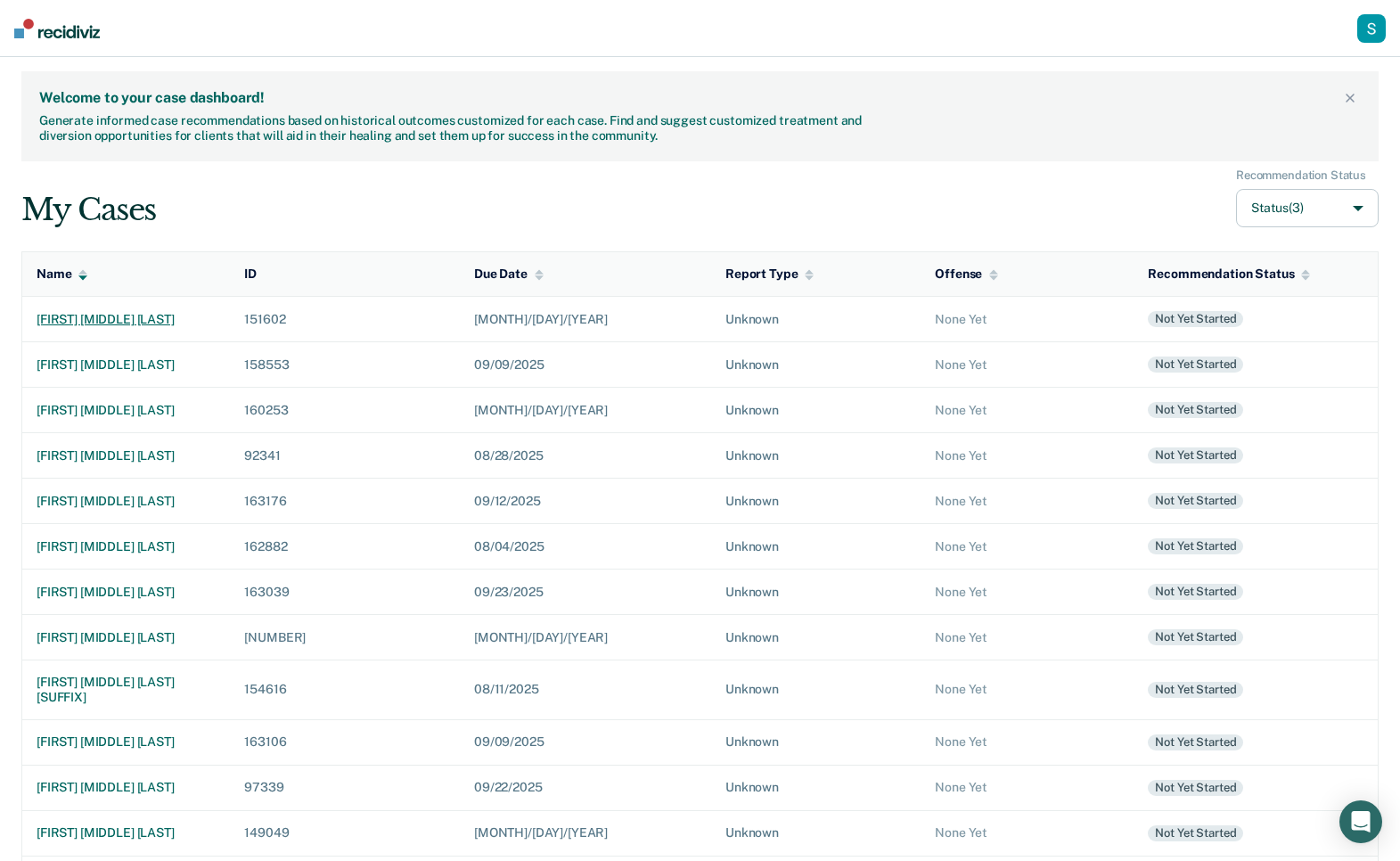 click on "[FIRST] [MIDDLE] [LAST]" at bounding box center (127, 318) 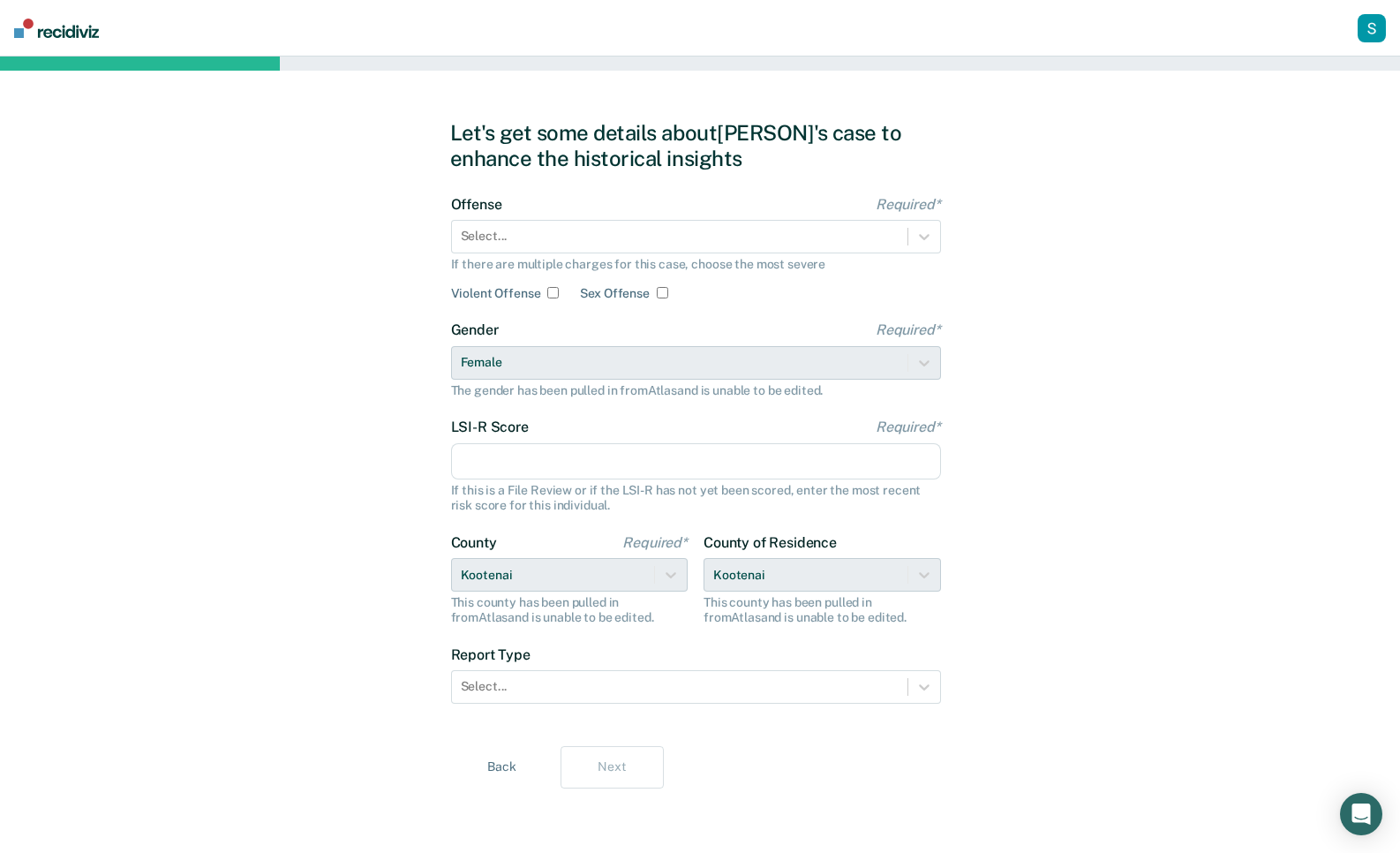 click on "Report Type  Select..." at bounding box center [696, 675] 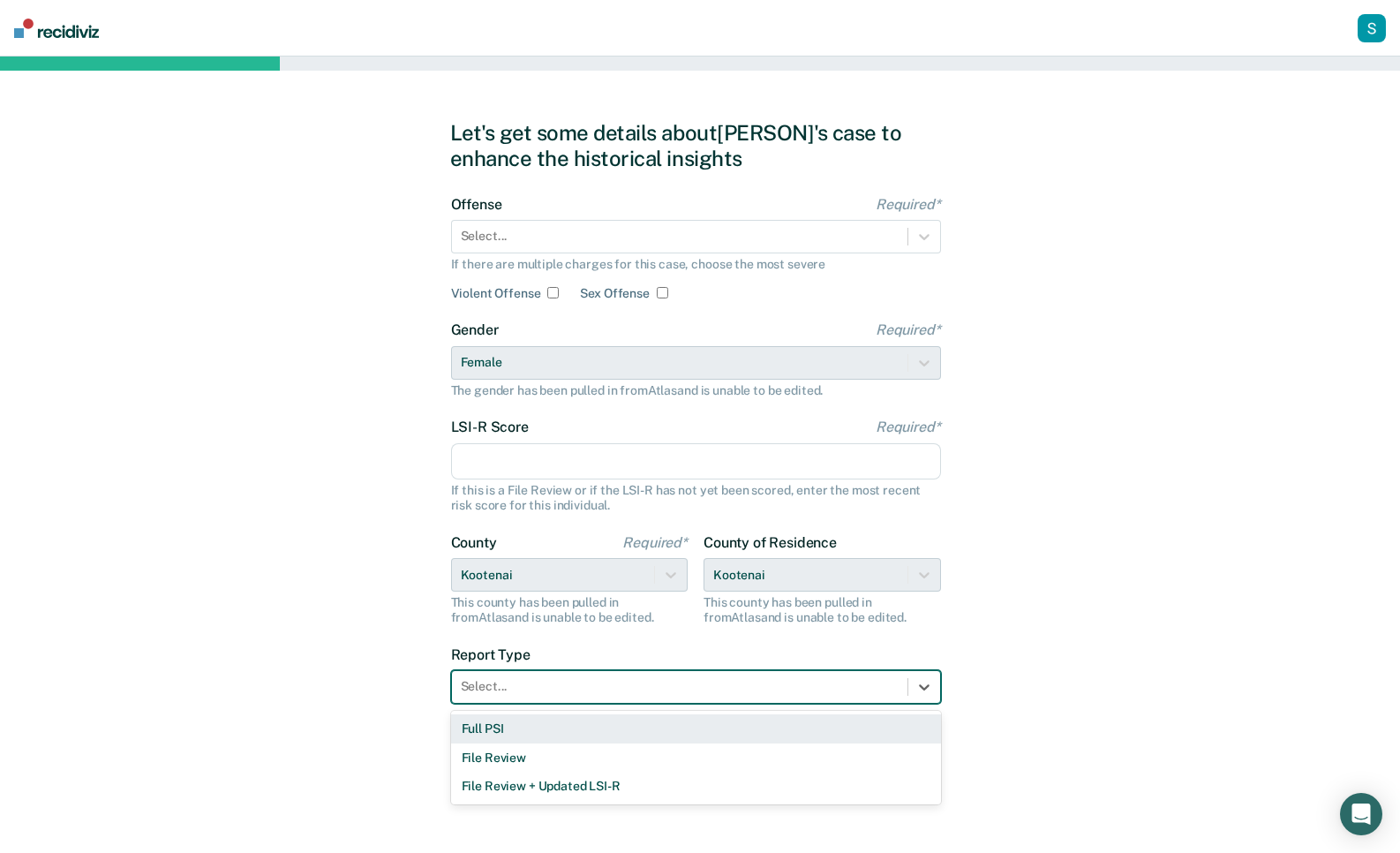 click at bounding box center (680, 686) 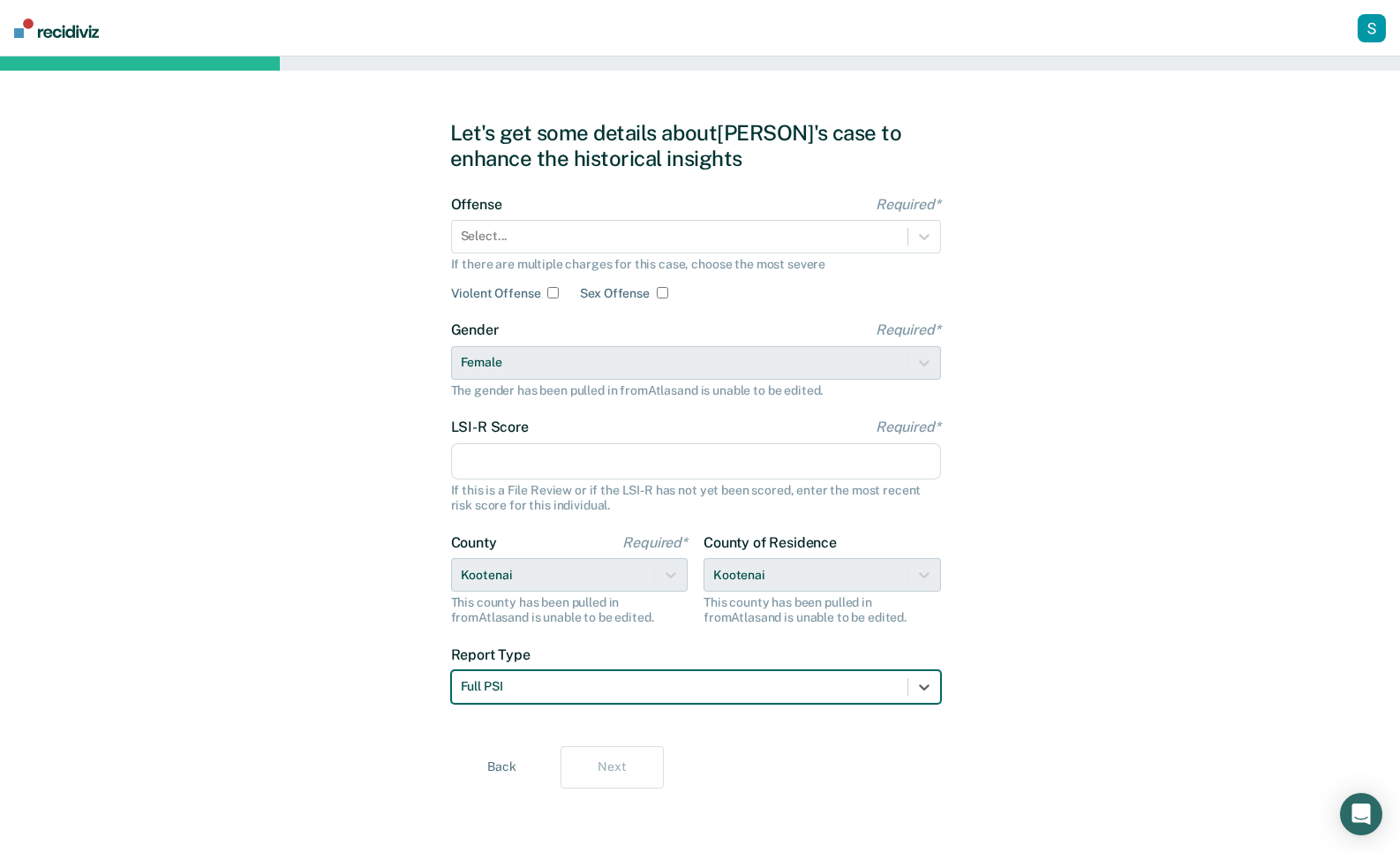 click on "LSI-R Score  Required*" at bounding box center [696, 462] 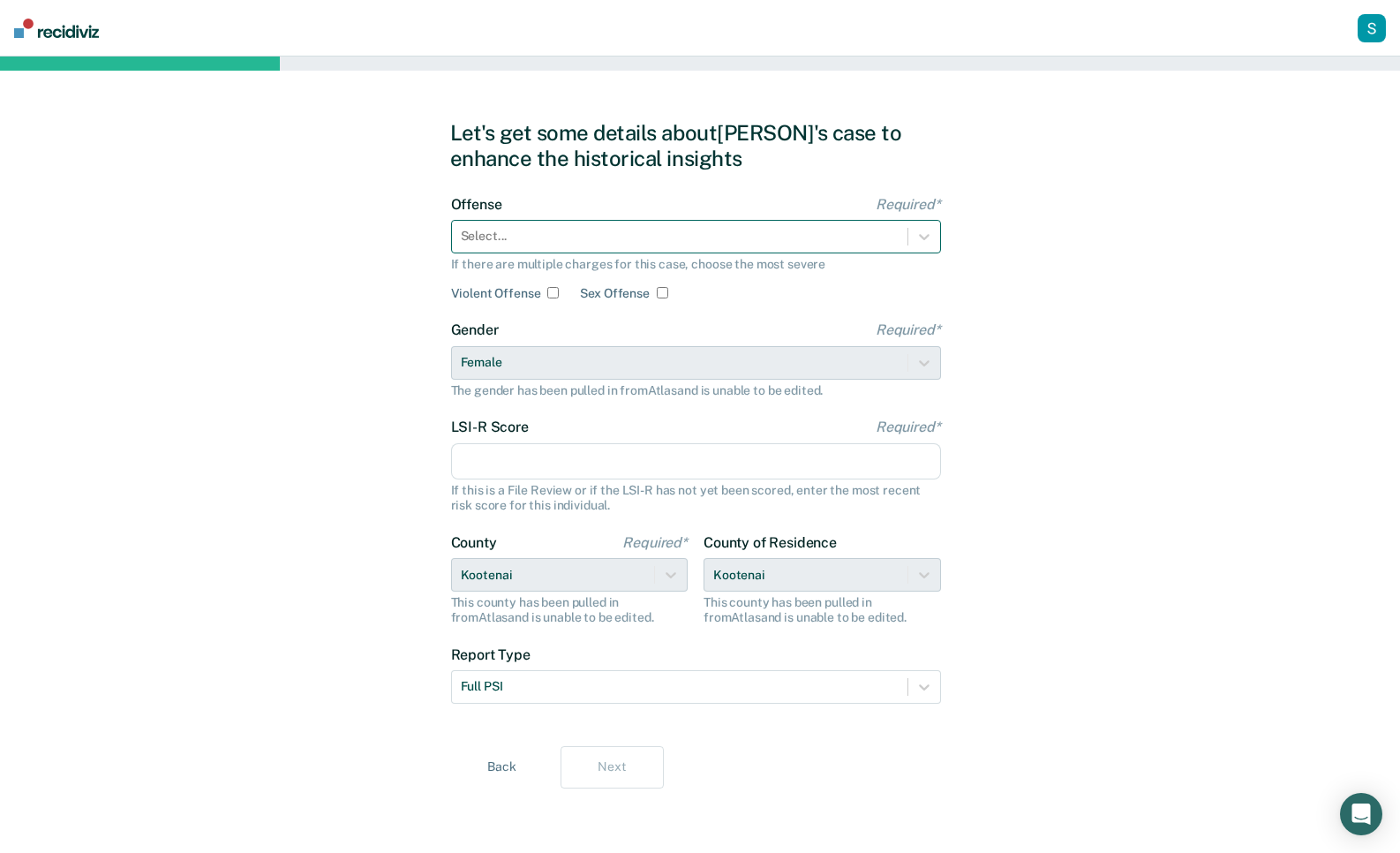 click at bounding box center (680, 236) 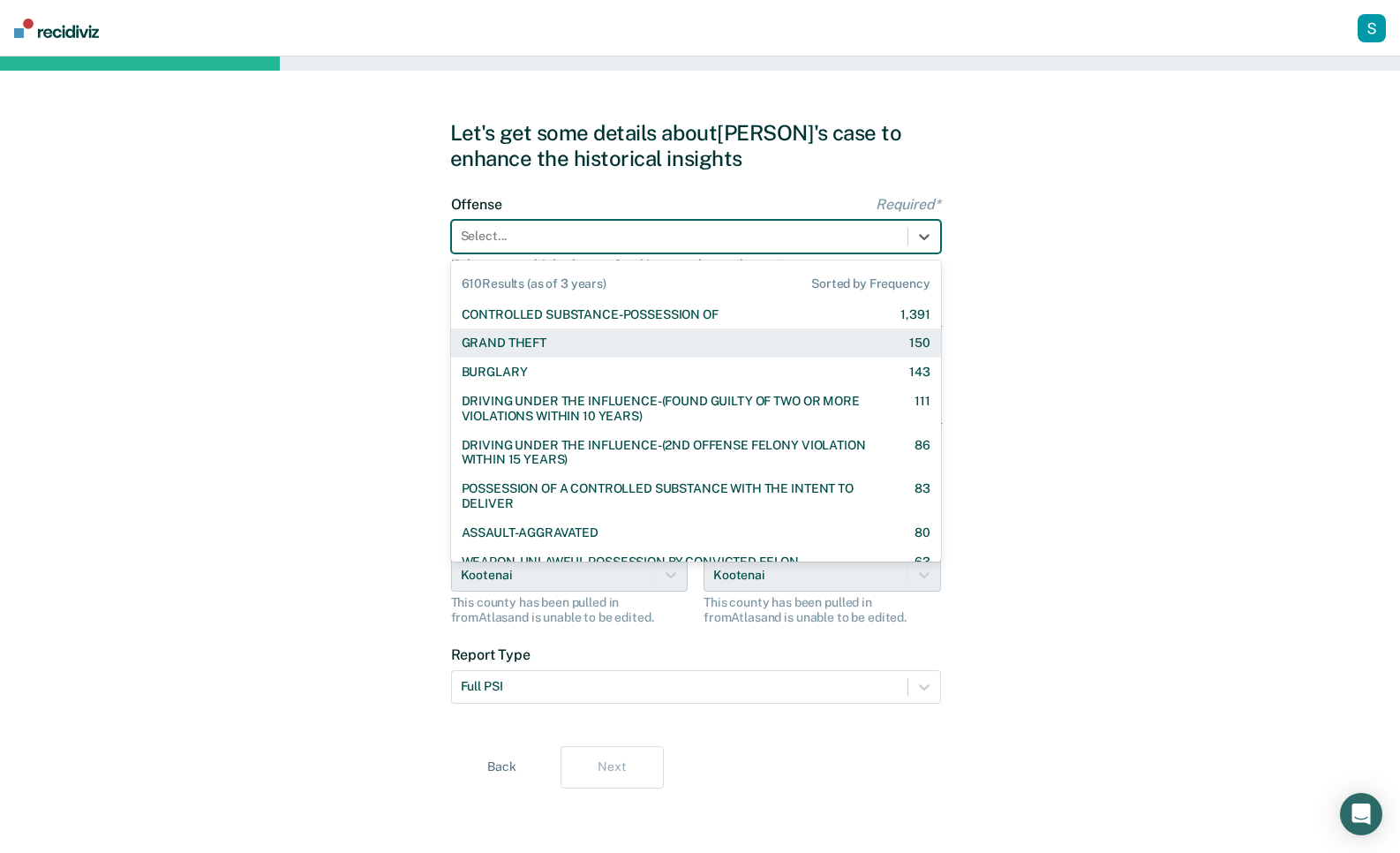 click on "[OFFENSE] [NUMBER]" at bounding box center [696, 343] 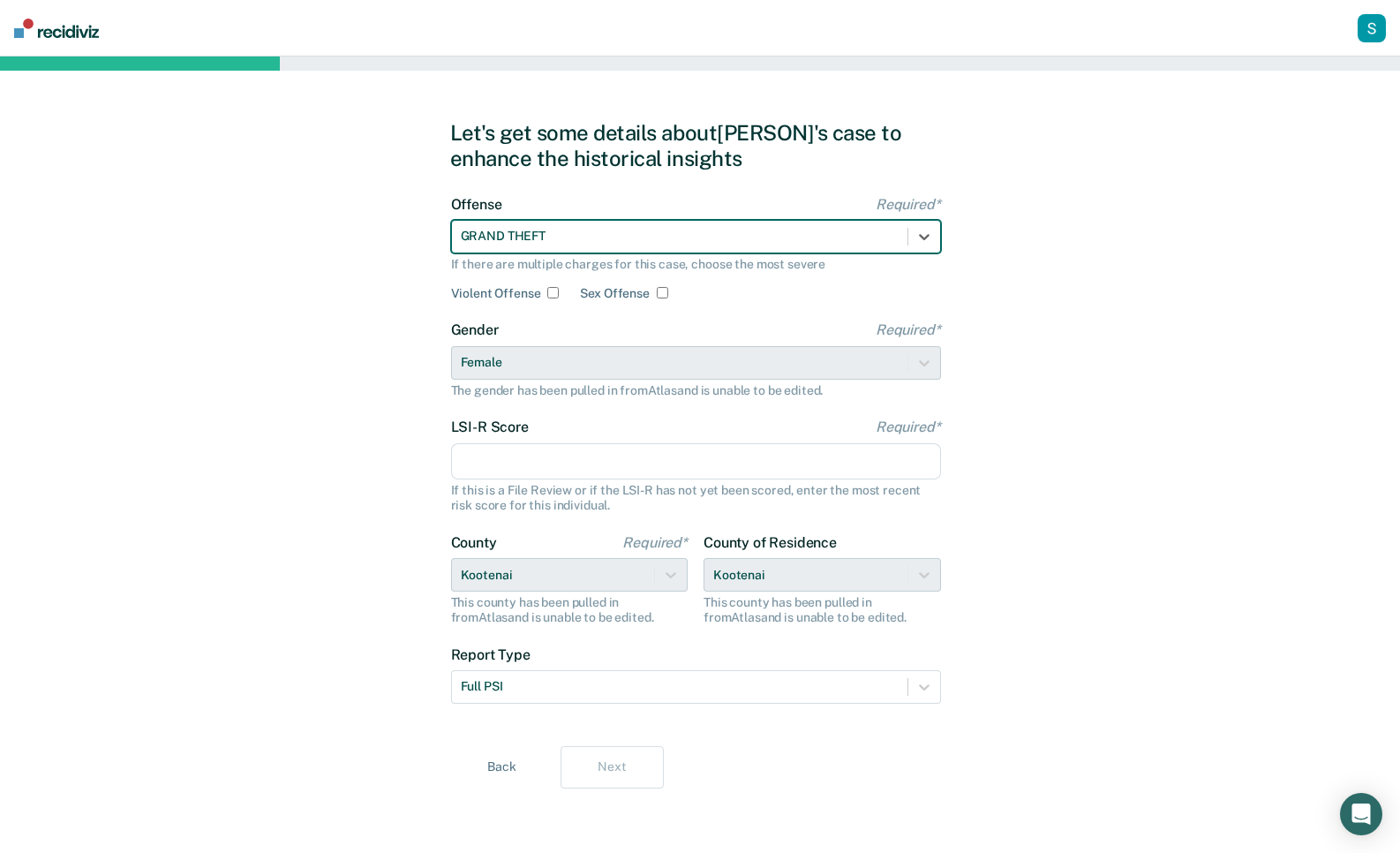 click on "Let's get some details about [PERSON]'s case to enhance the historical insights Offense Required* option [OFFENSE], selected. [OFFENSE] If there are multiple charges for this case, choose the most severe Violent Offense Sex Offense Gender Required* Female The gender has been pulled in from Atlas and is unable to be edited. LSI-R Score Required* If this is a File Review or if the LSI-R has not yet been scored, enter the most recent risk score for this individual. County Required* [COUNTY] This county has been pulled in from Atlas and is unable to be edited. County of Residence [COUNTY] This county has been pulled in from Atlas and is unable to be edited. Report Type Full PSI Back Next" at bounding box center (700, 455) 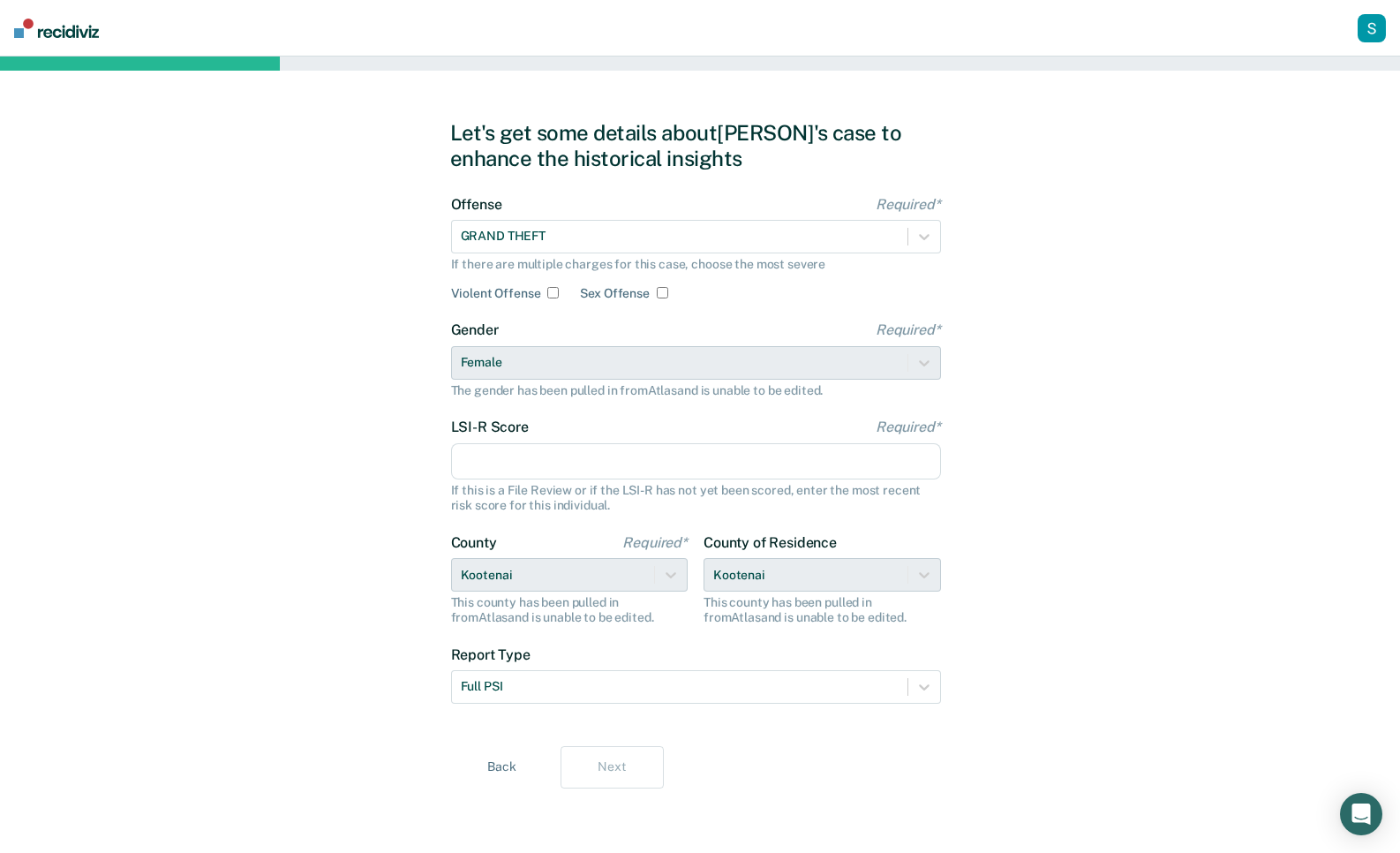 click on "LSI-R Score  Required*" at bounding box center (696, 462) 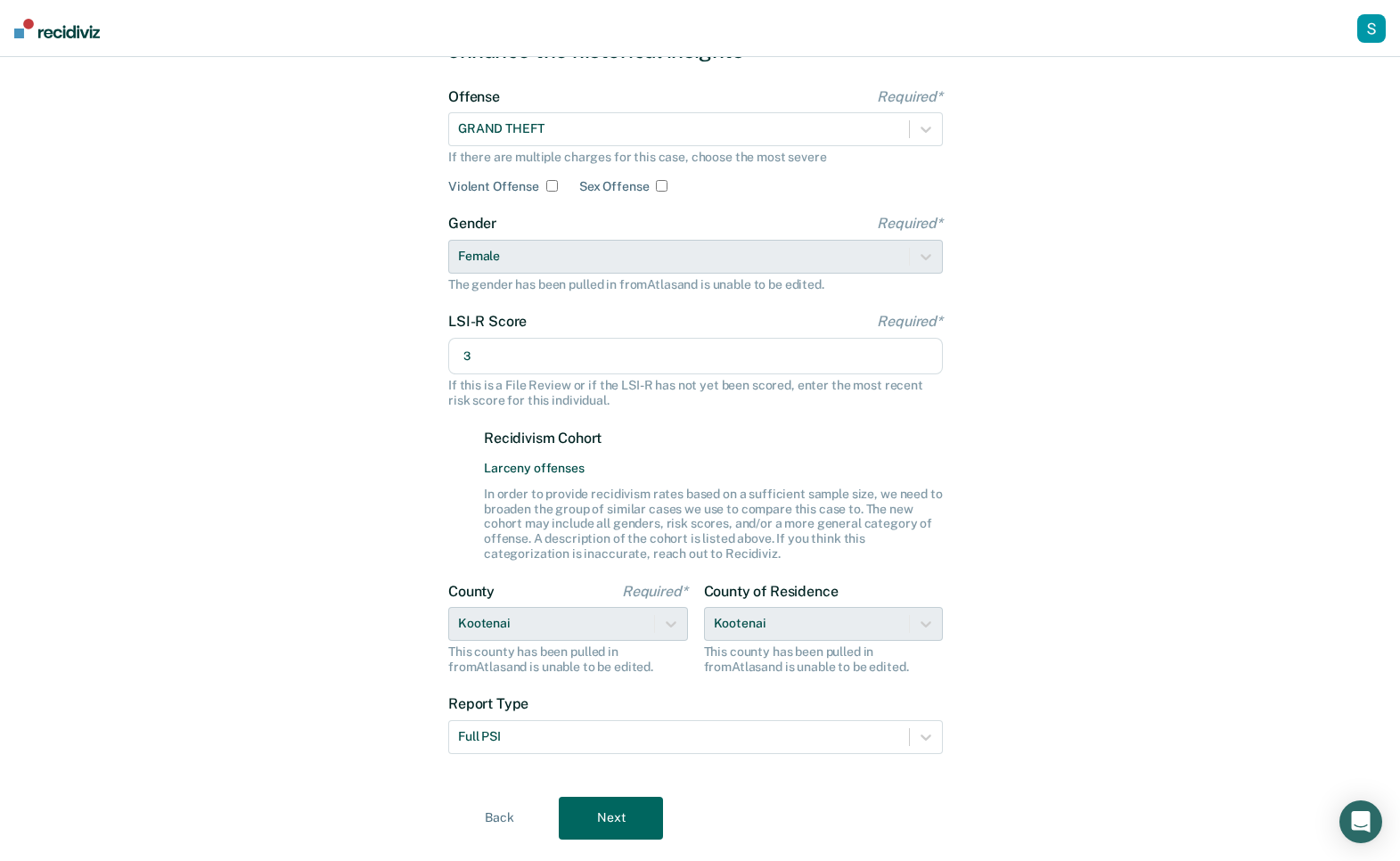 scroll, scrollTop: 152, scrollLeft: 0, axis: vertical 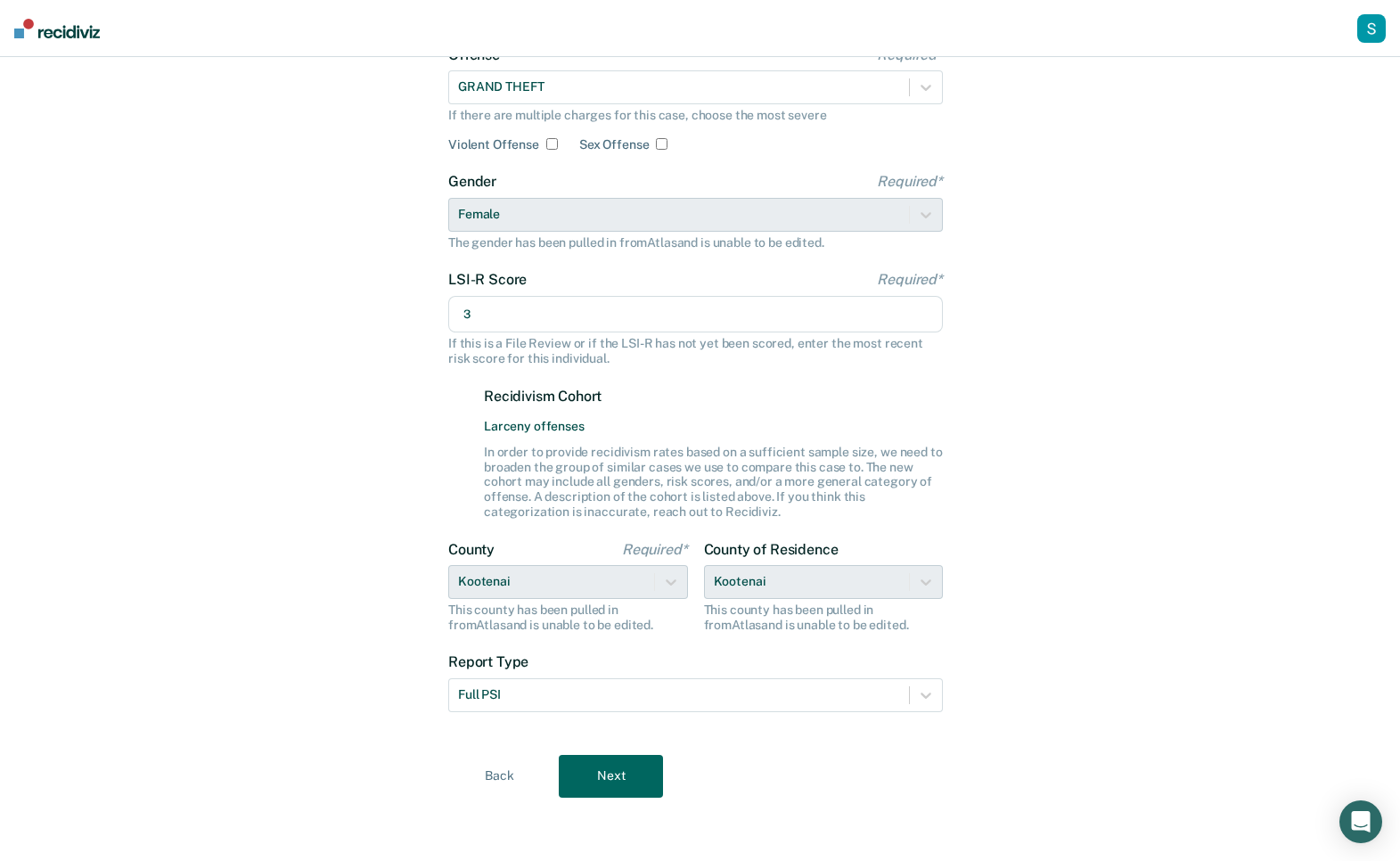 type on "3" 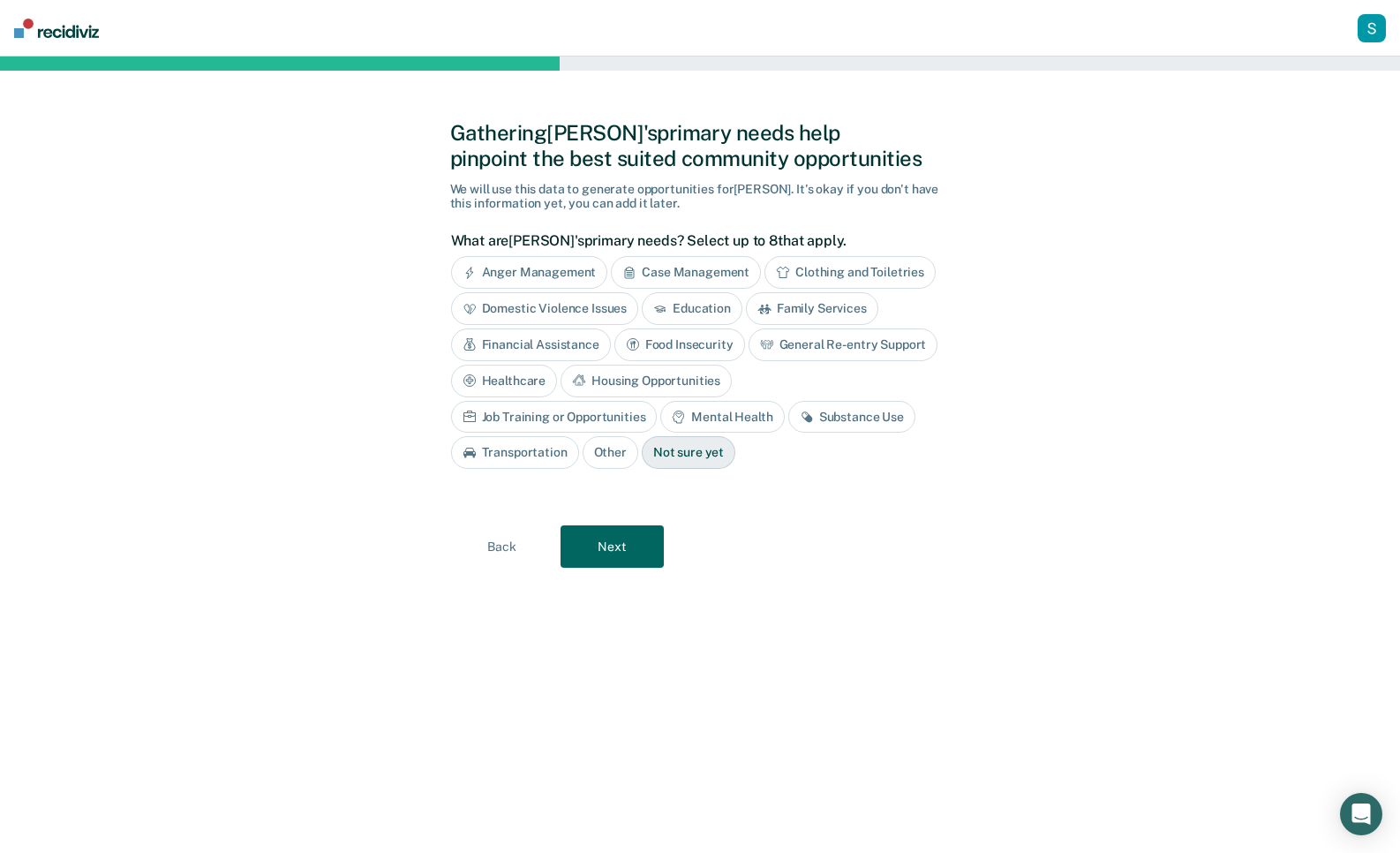 click on "Next" at bounding box center (612, 547) 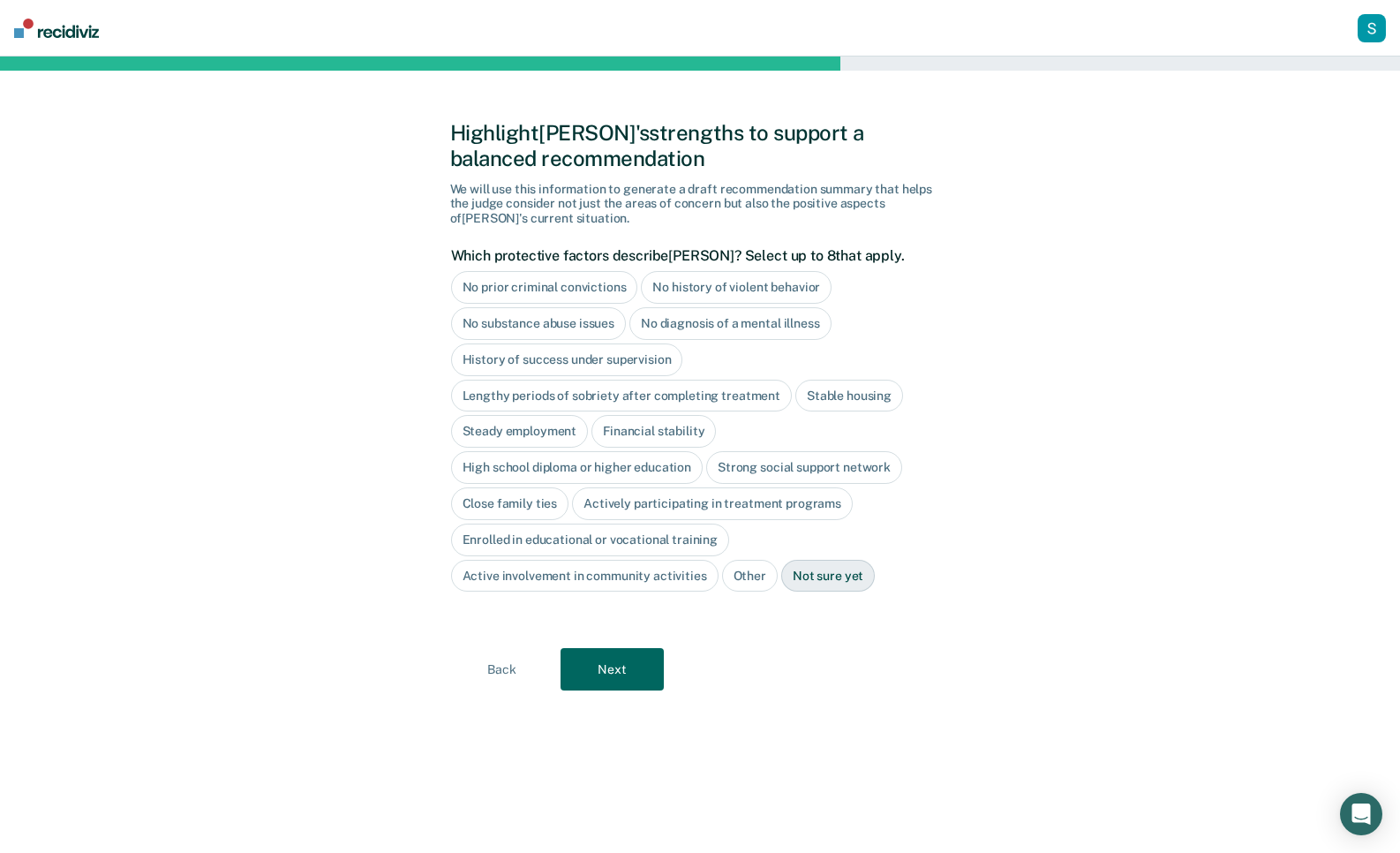 click on "Highlight [PERSON]'s strengths to support a balanced recommendation We will use this information to generate a draft recommendation summary that helps the judge consider not just the areas of concern but also the positive aspects of [PERSON]'s current situation. Which protective factors describe [PERSON]? Select up to 8 that apply. No prior criminal convictions No history of violent behavior No substance abuse issues No diagnosis of a mental illness History of success under supervision Lengthy periods of sobriety after completing treatment Stable housing Steady employment Financial stability High school diploma or higher education Strong social support network Close family ties Actively participating in treatment programs Enrolled in educational or vocational training Active involvement in community activities Other Not sure yet Back Next" at bounding box center (700, 455) 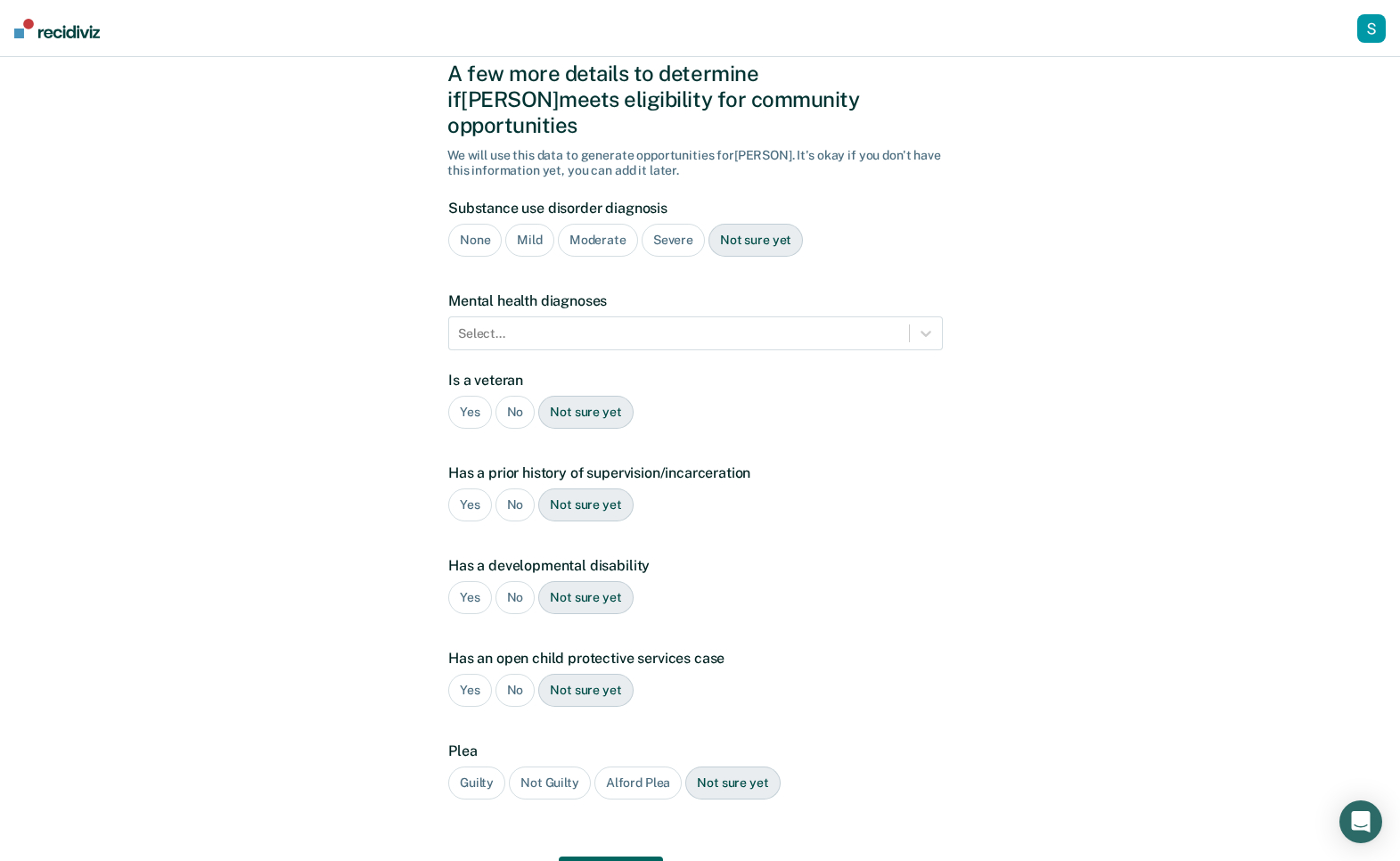 scroll, scrollTop: 137, scrollLeft: 0, axis: vertical 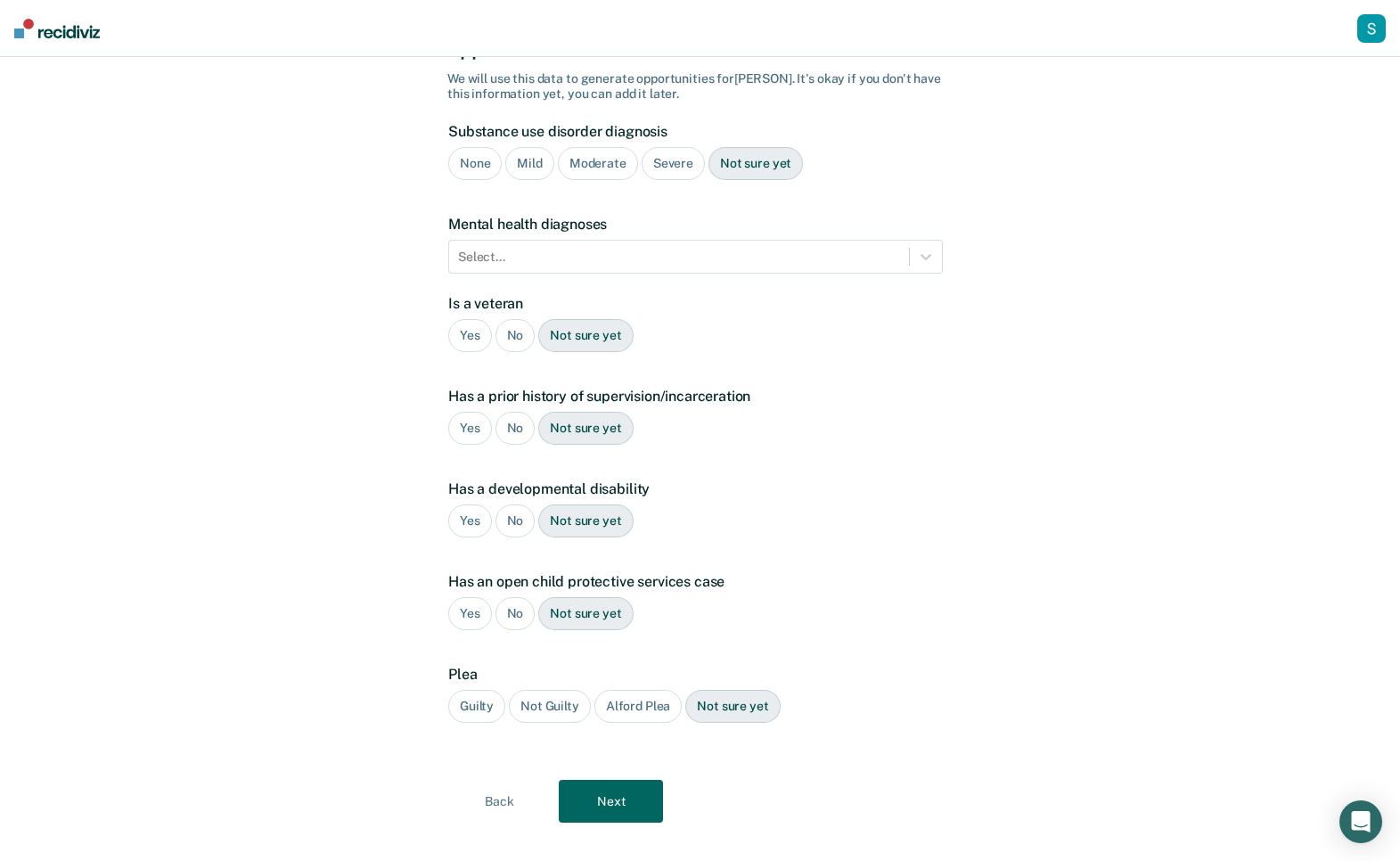 click on "Next" at bounding box center [610, 801] 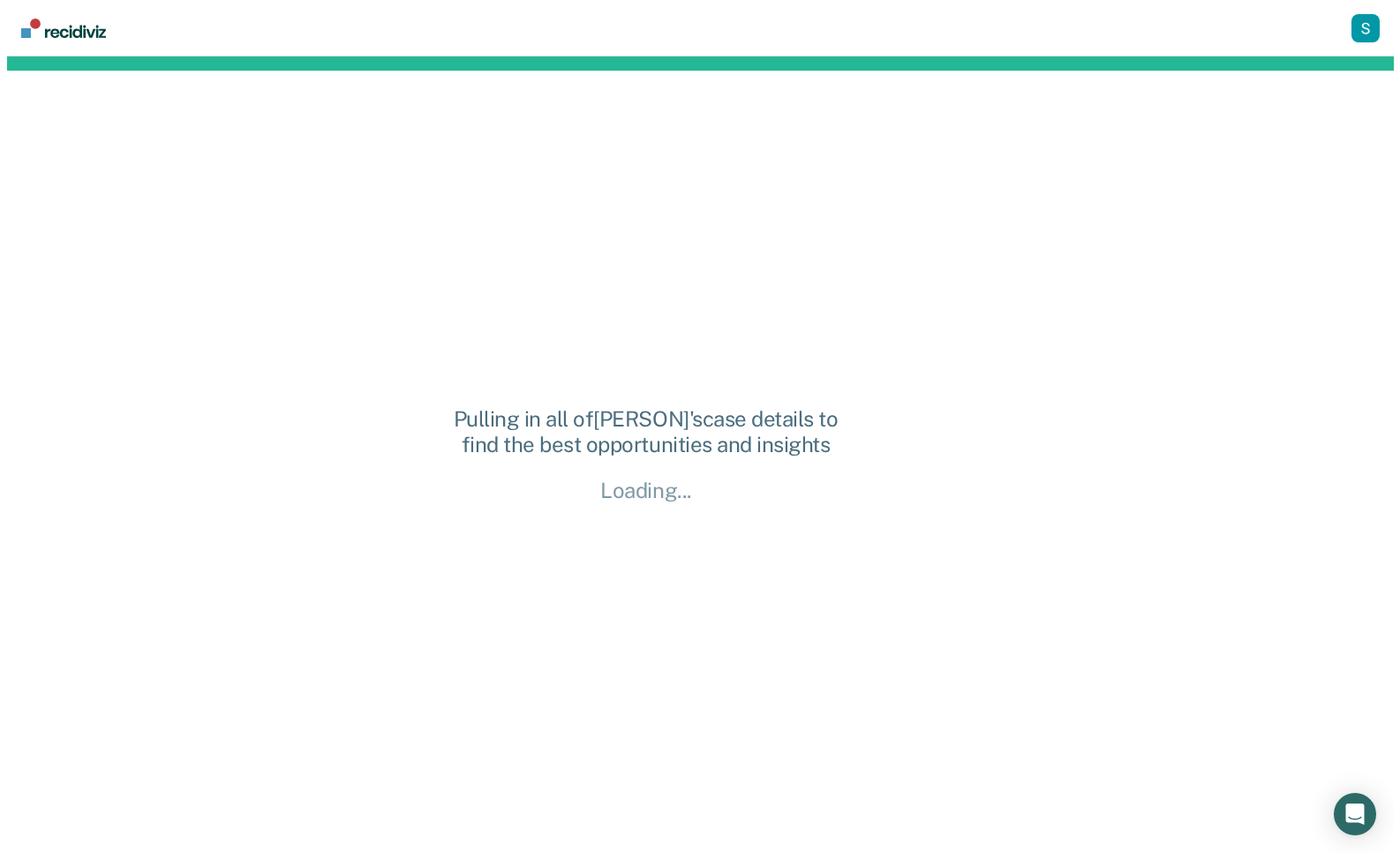 scroll, scrollTop: 0, scrollLeft: 0, axis: both 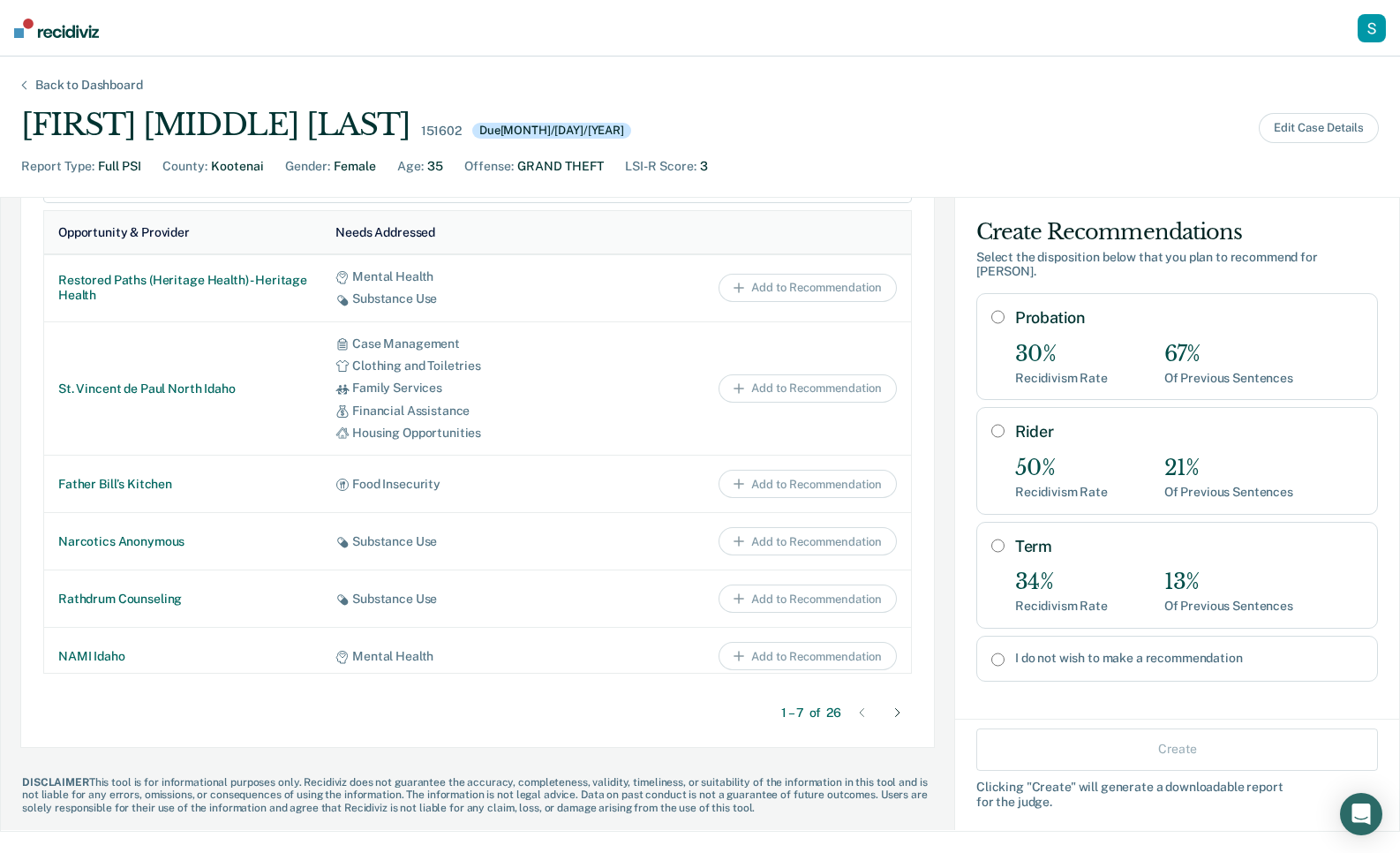 click on "I do not wish to make a recommendation" at bounding box center (1177, 659) 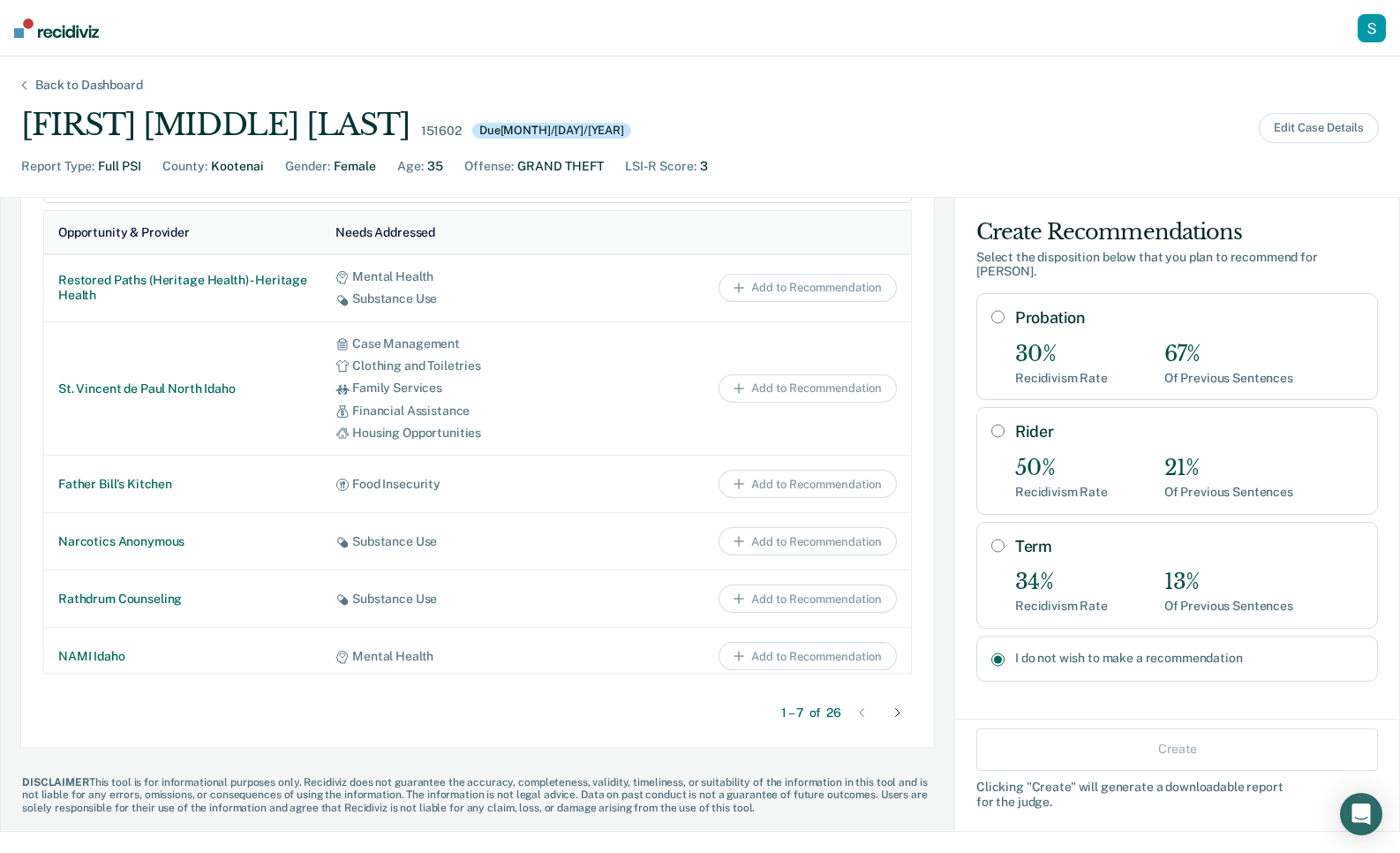radio on "true" 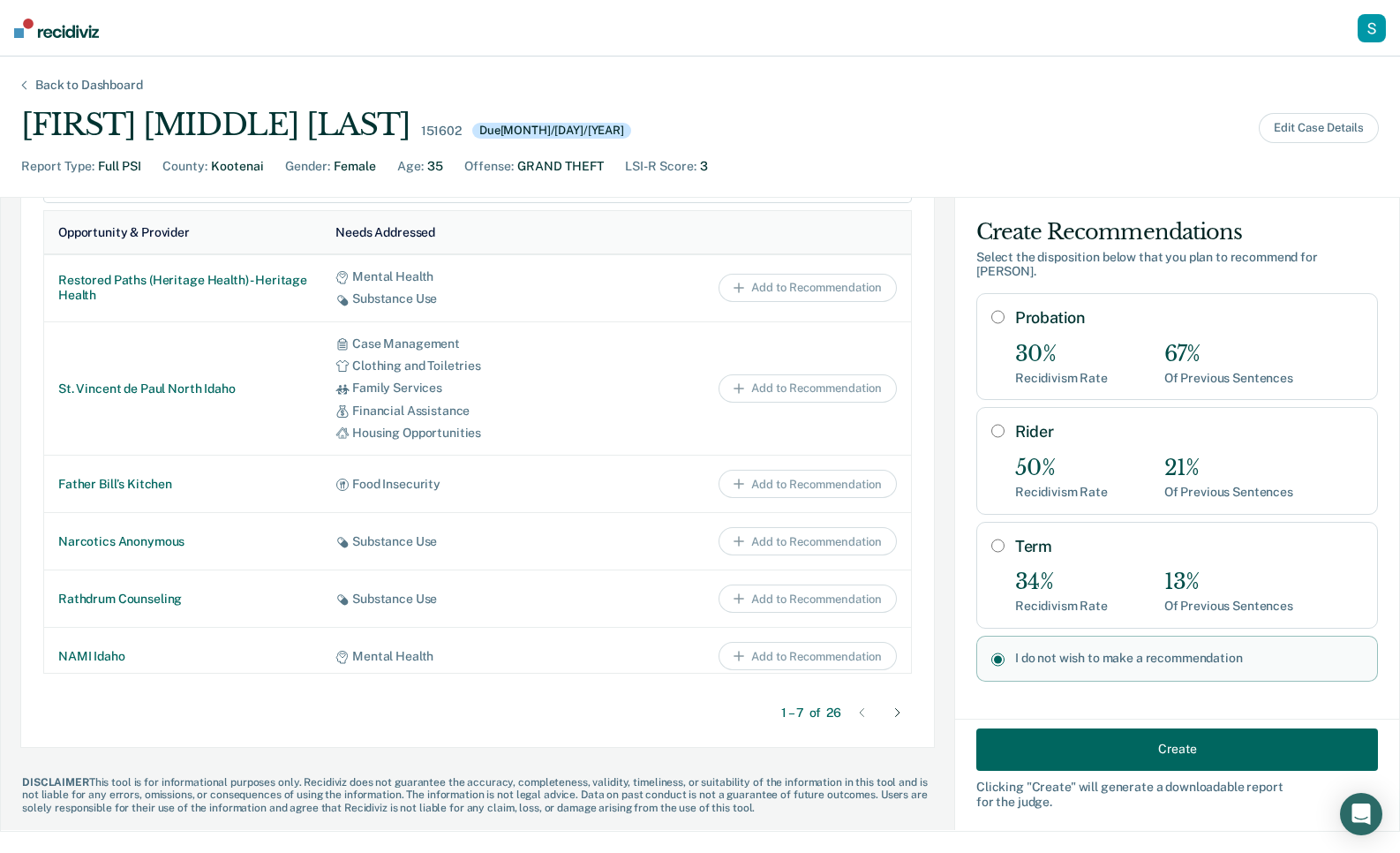click on "Term   34% Recidivism Rate 13% Of Previous Sentences" at bounding box center (1177, 575) 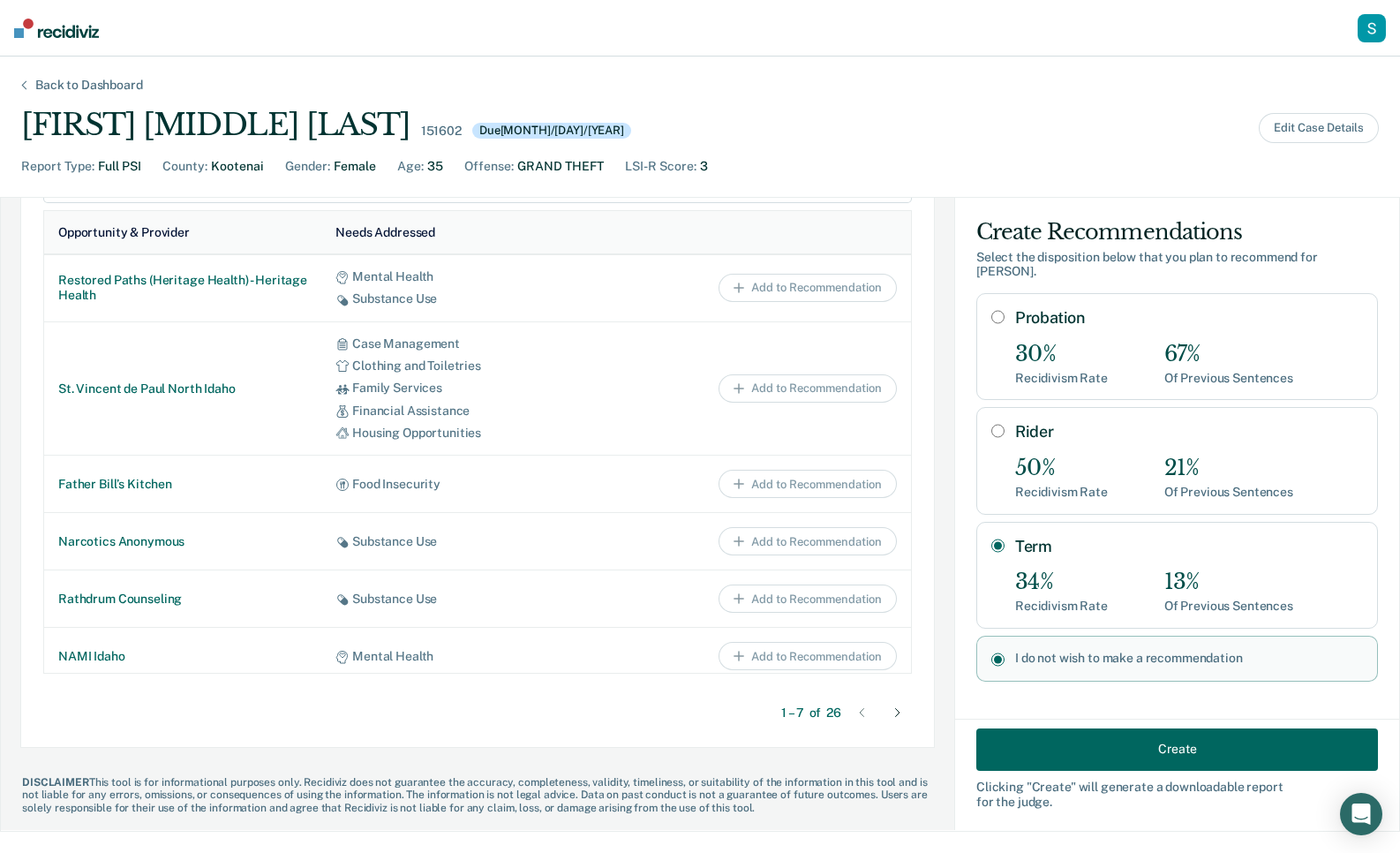 radio on "true" 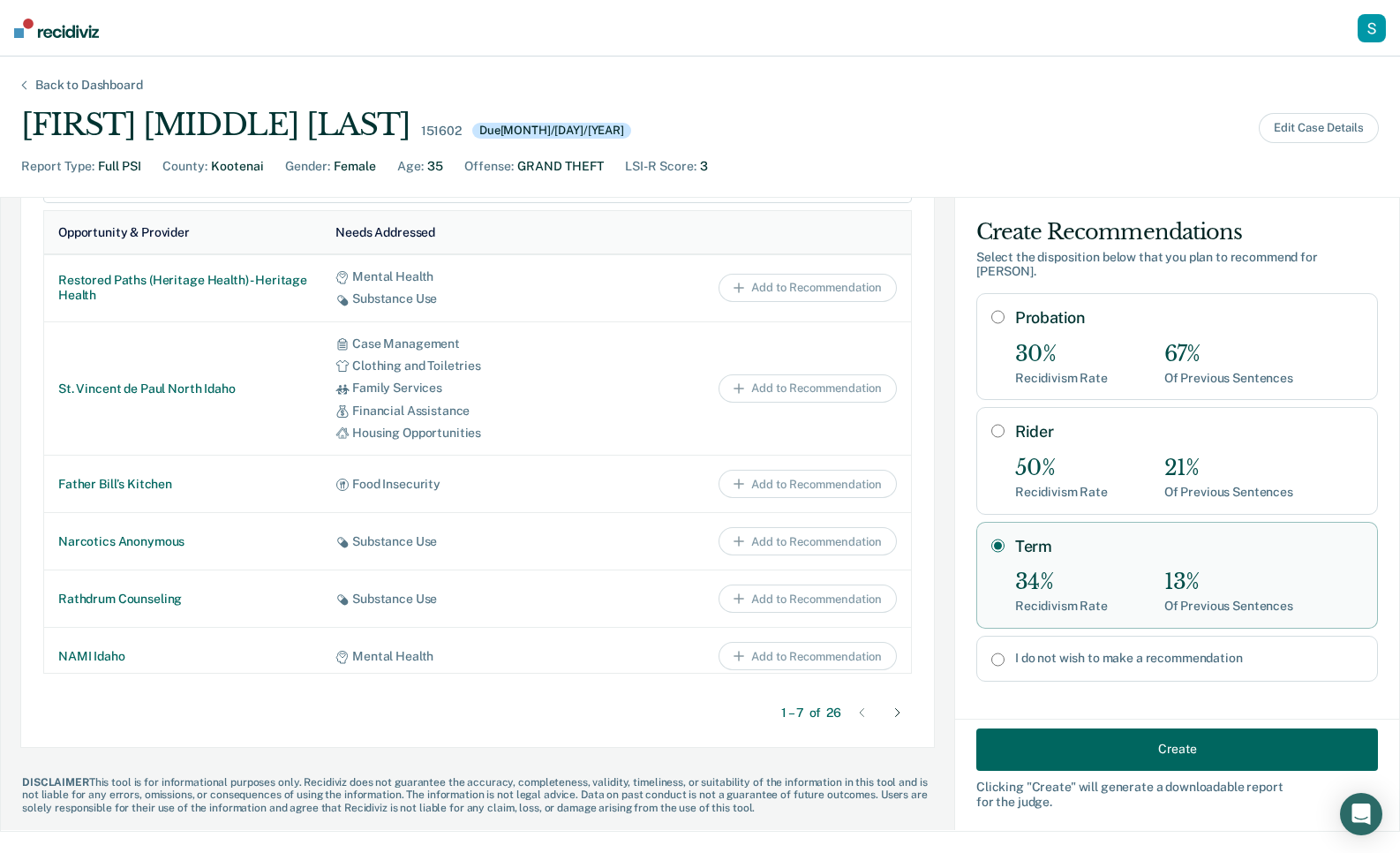 click on "Create" at bounding box center (1177, 750) 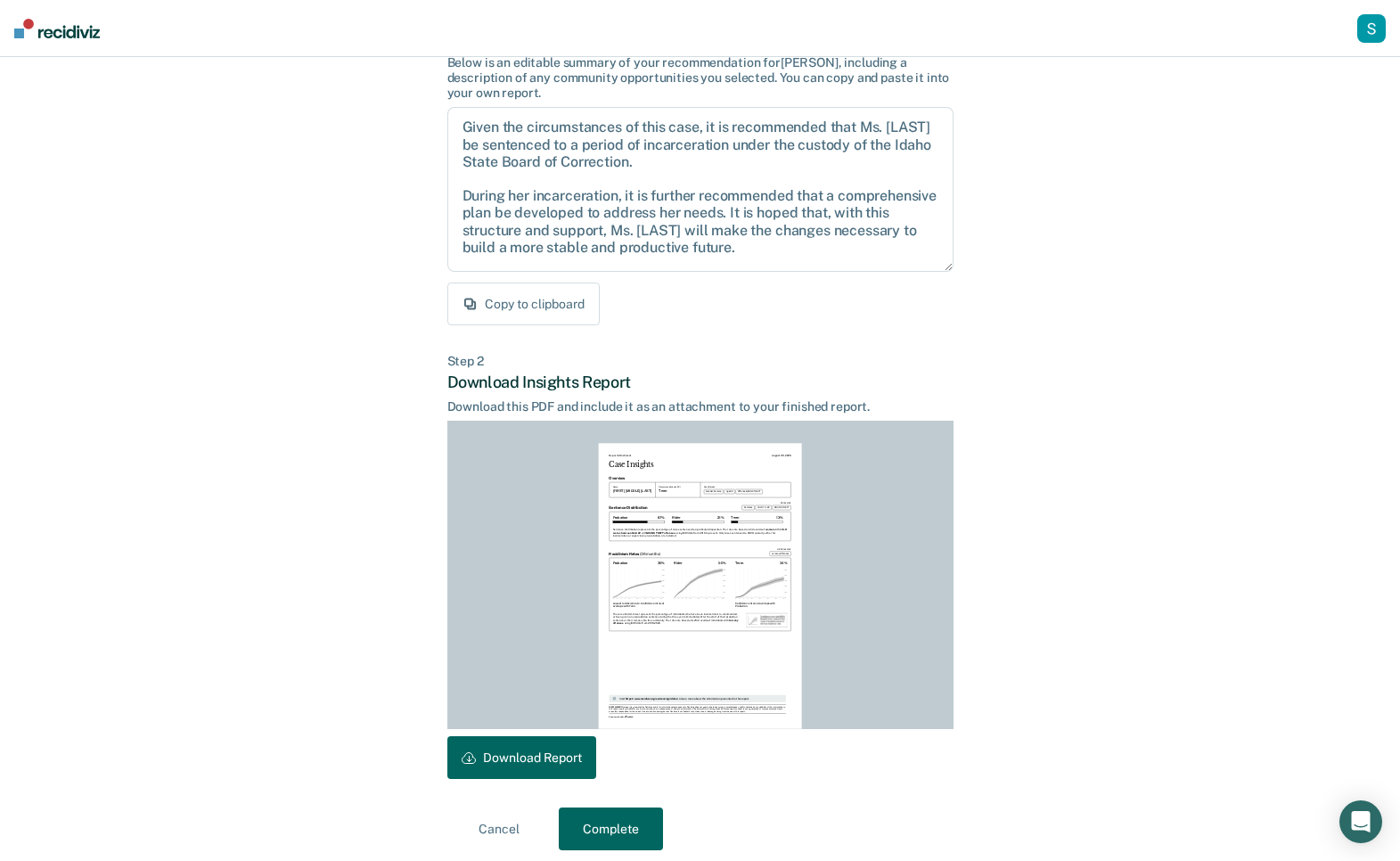 scroll, scrollTop: 155, scrollLeft: 0, axis: vertical 